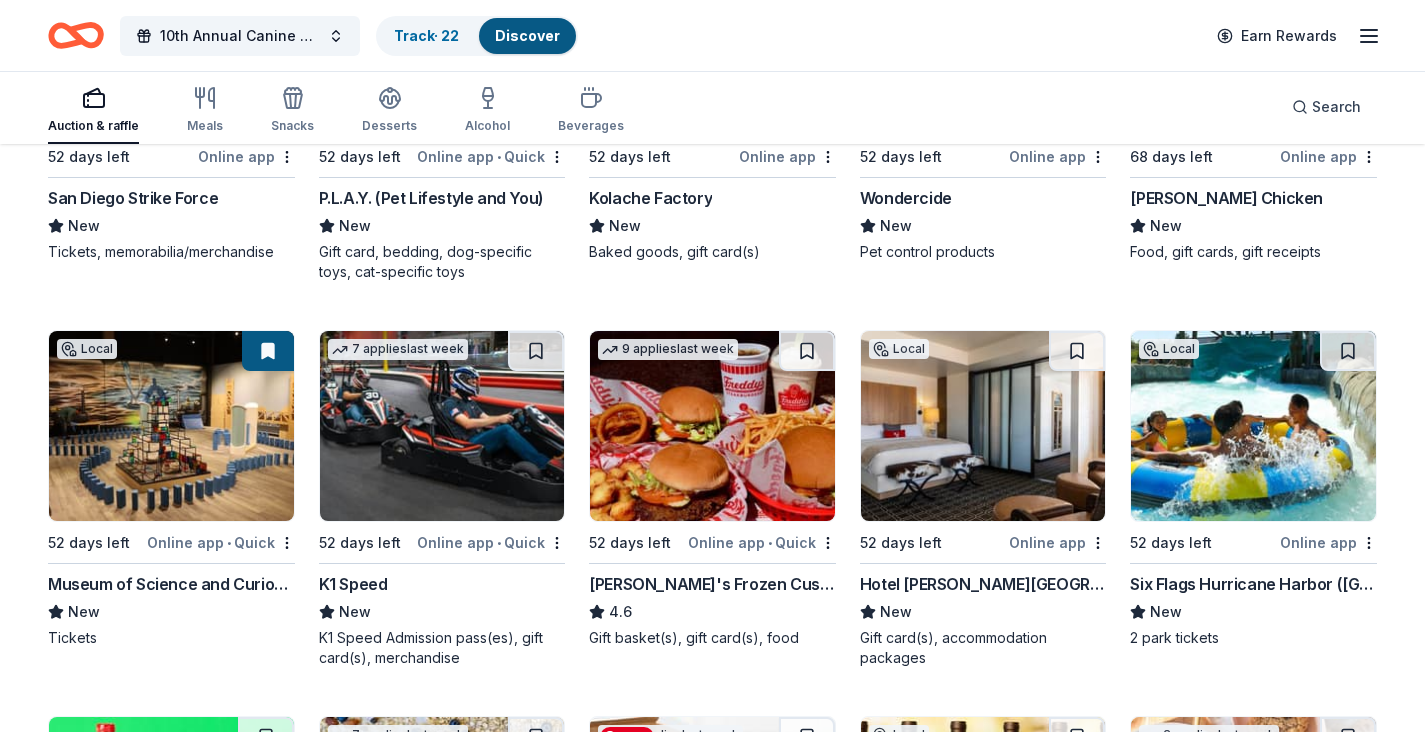 scroll, scrollTop: 3088, scrollLeft: 0, axis: vertical 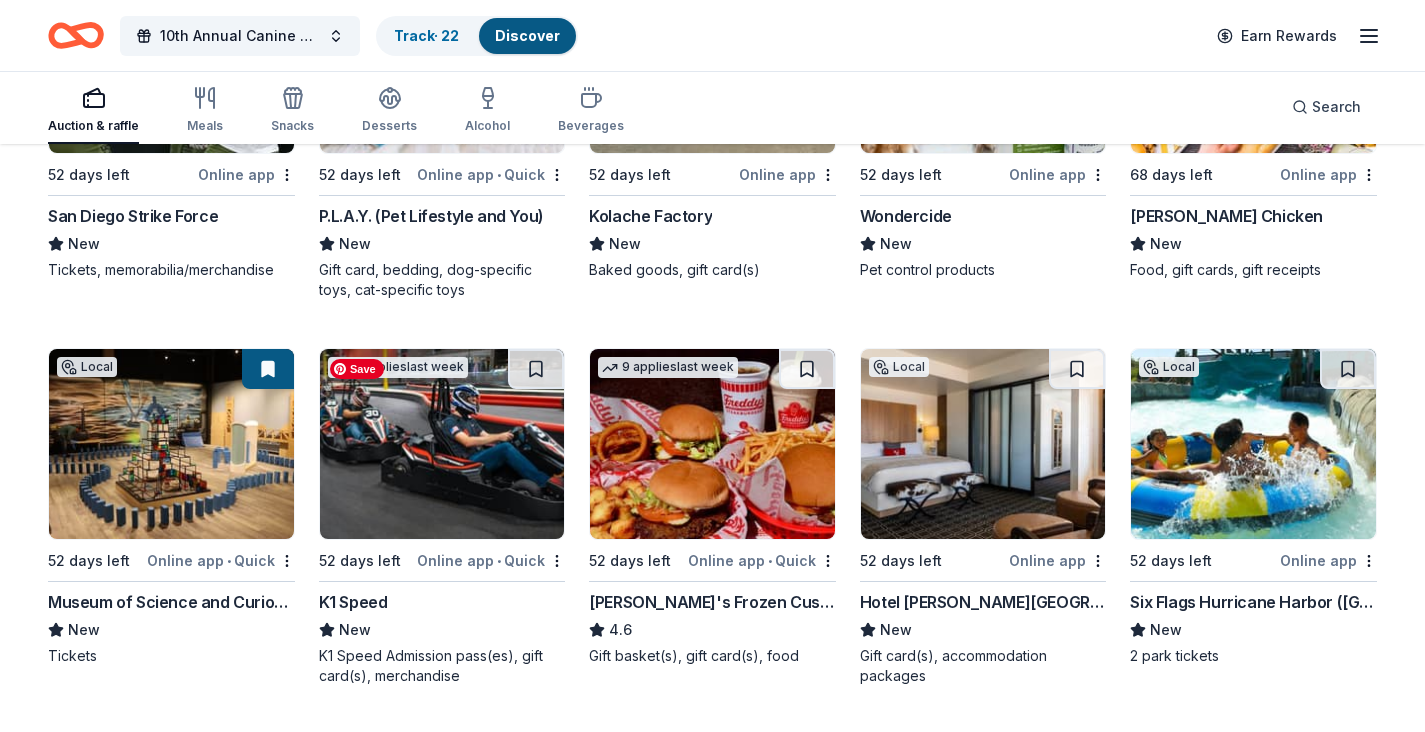 click at bounding box center (442, 444) 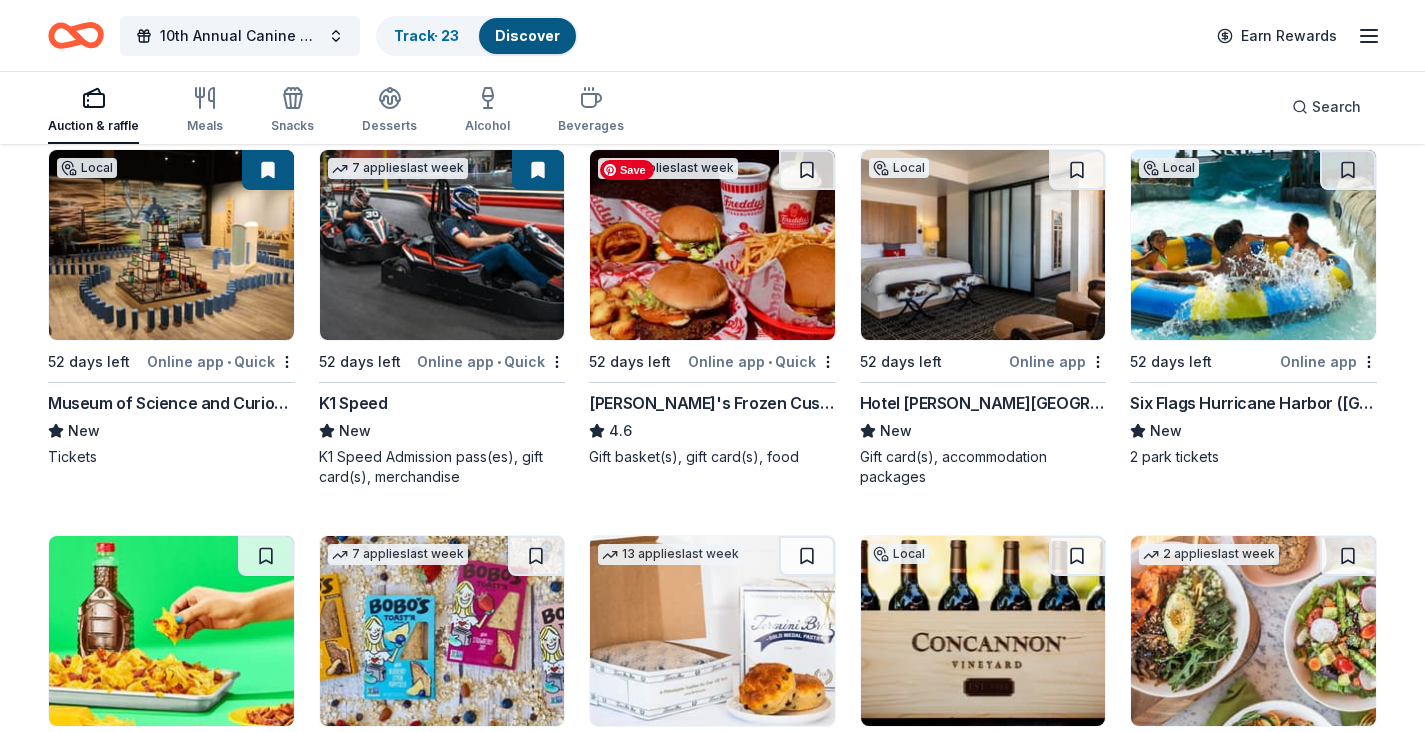 scroll, scrollTop: 3288, scrollLeft: 0, axis: vertical 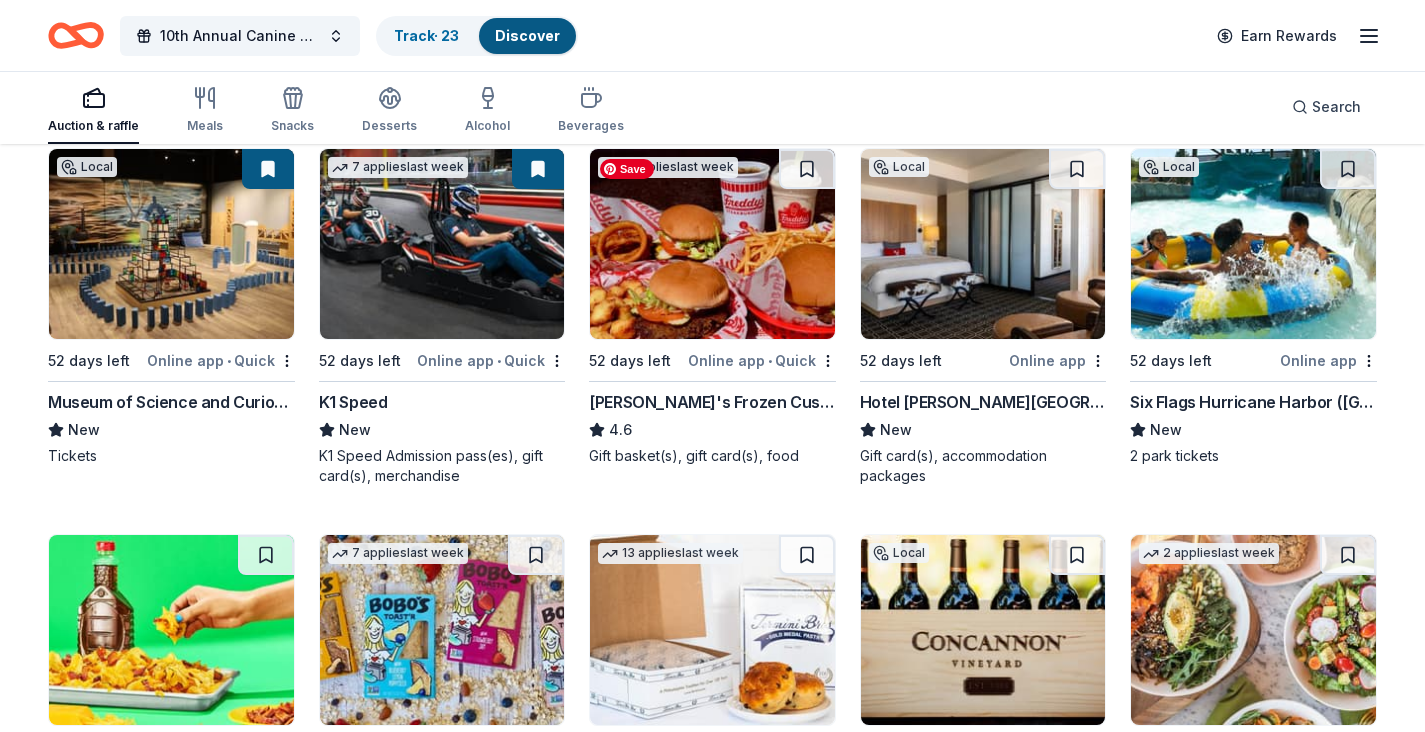 click at bounding box center [712, 244] 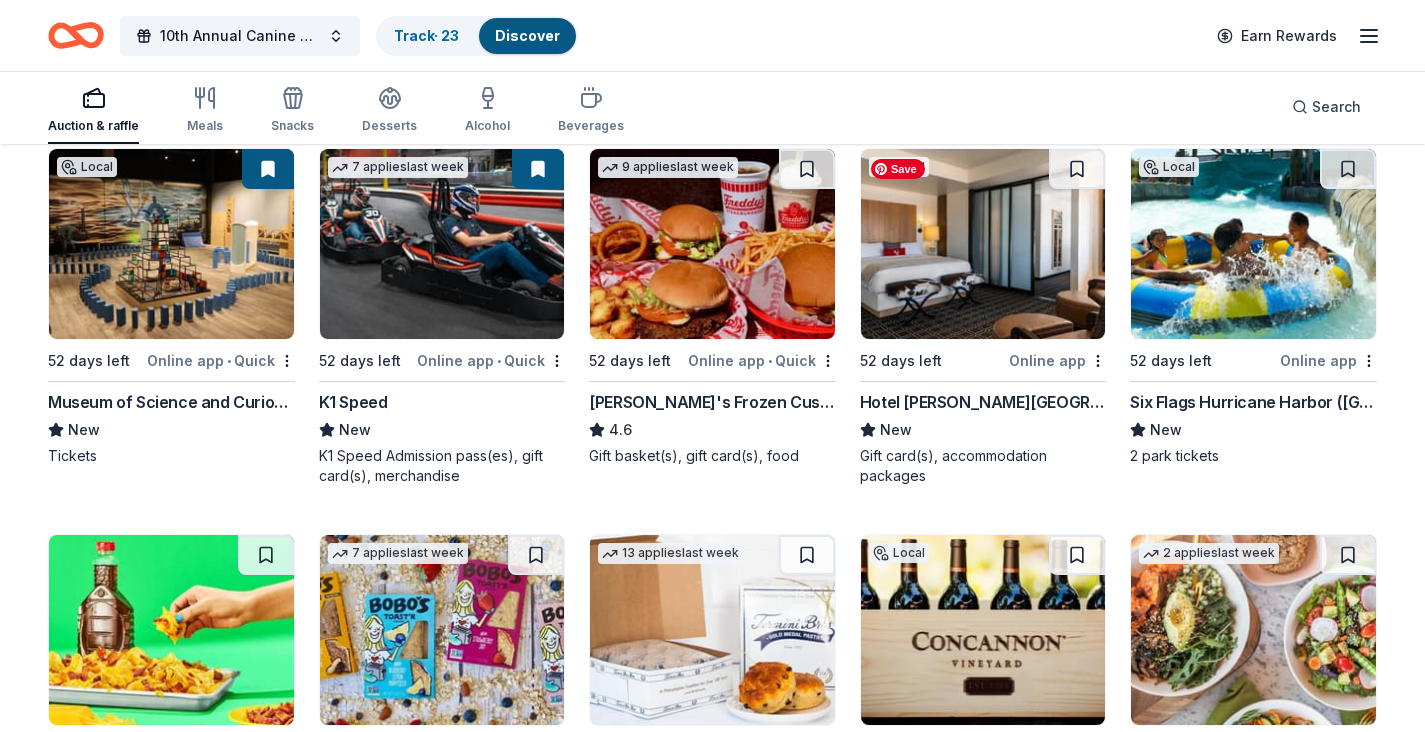 click at bounding box center [983, 244] 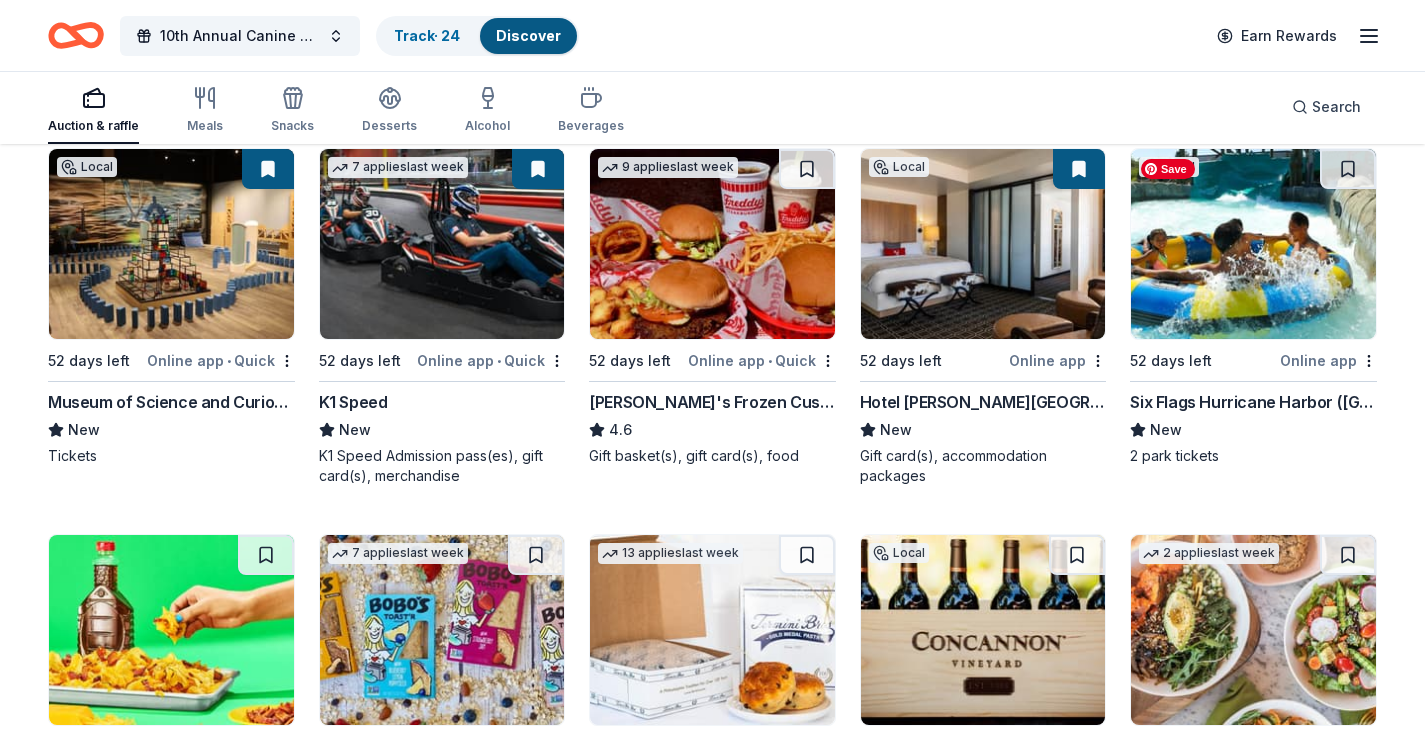 click at bounding box center [1253, 244] 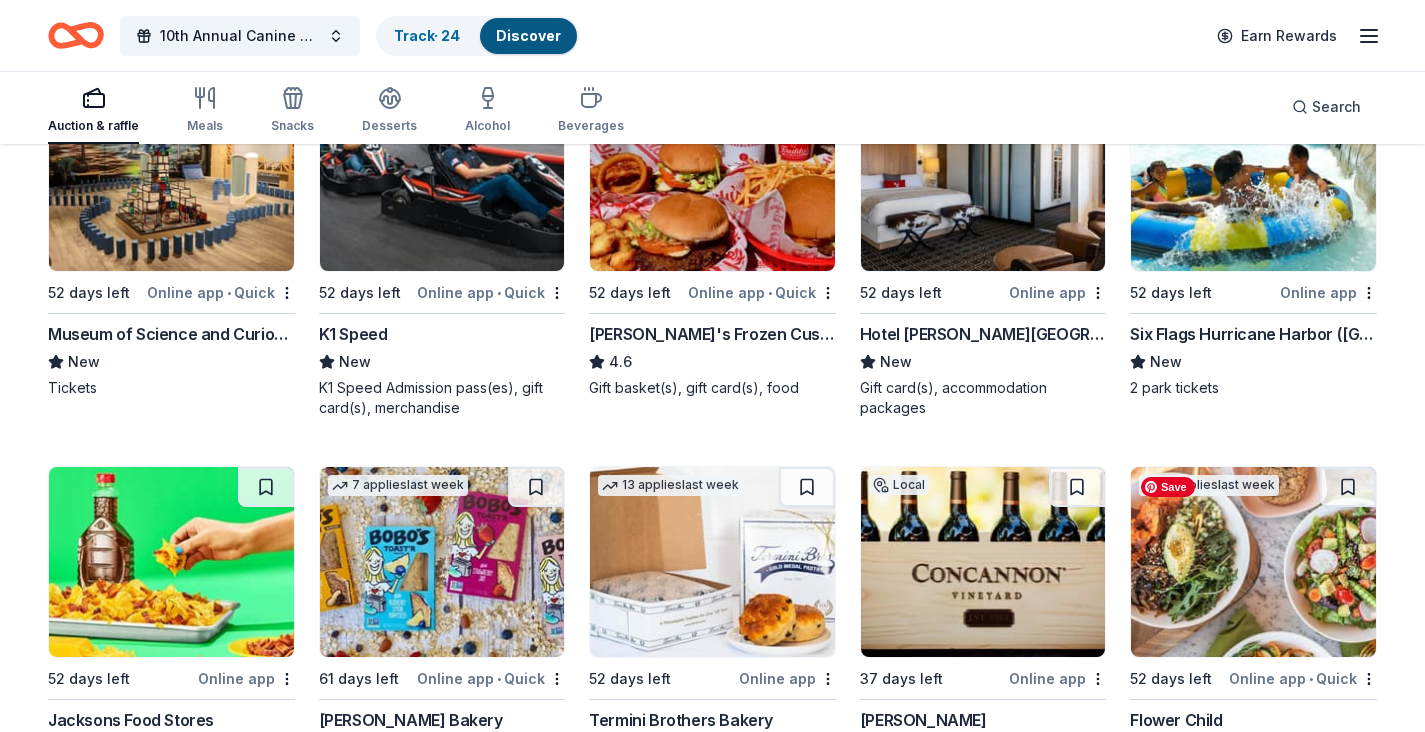 scroll, scrollTop: 3288, scrollLeft: 0, axis: vertical 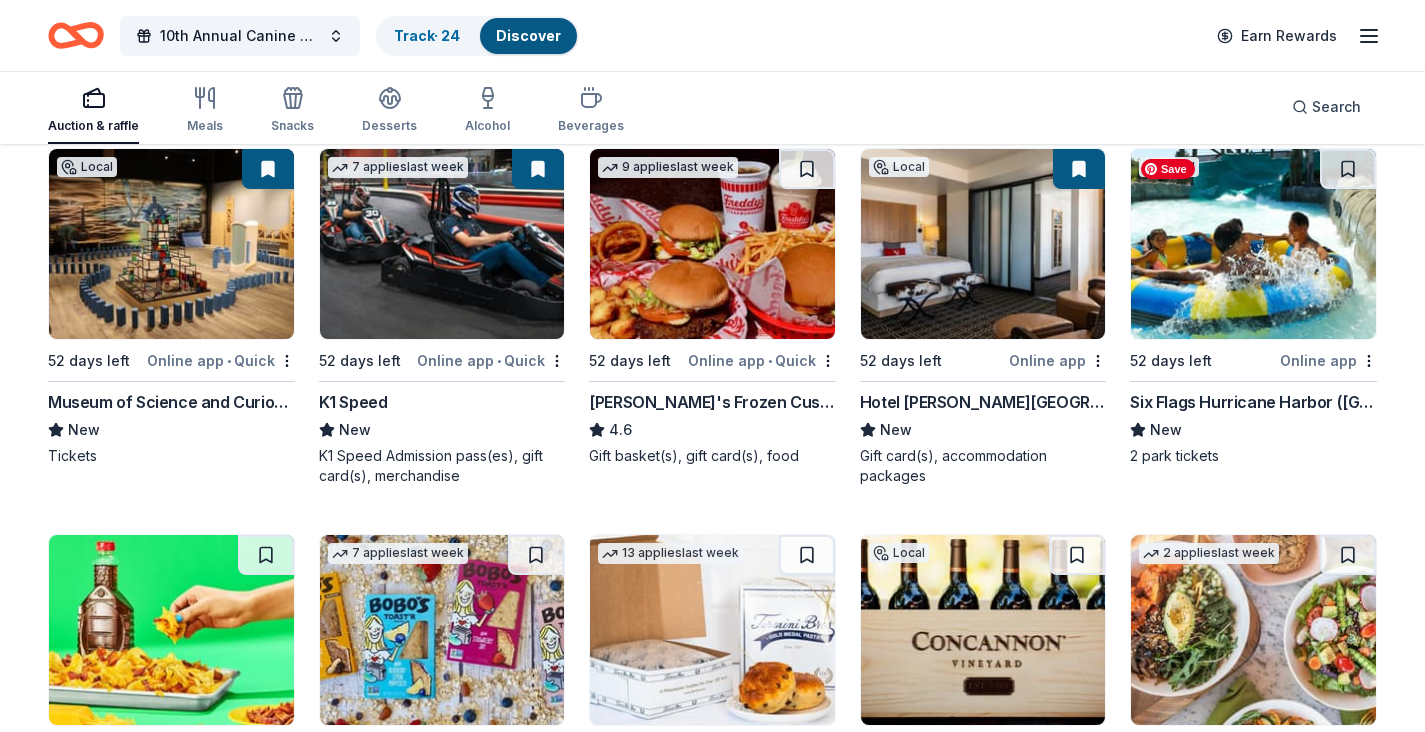 click at bounding box center (1253, 244) 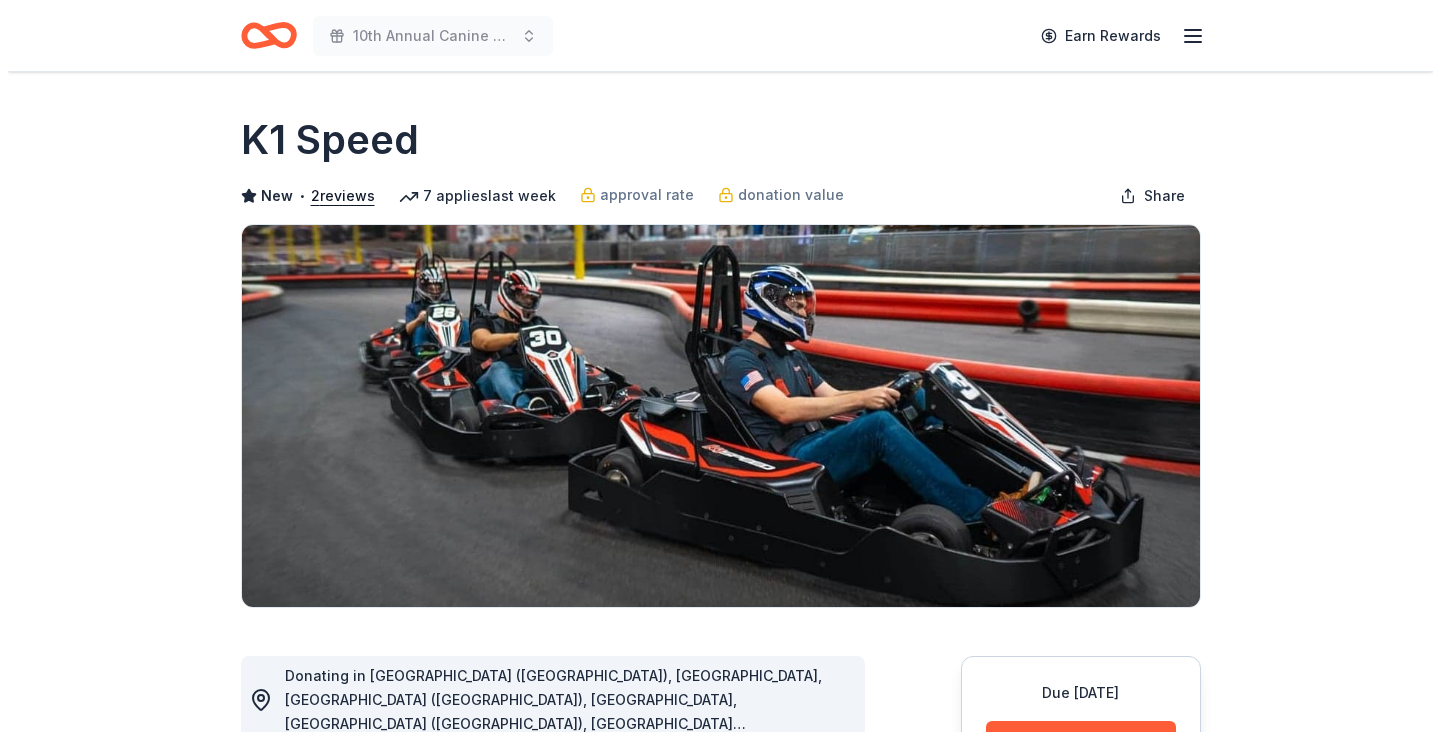 scroll, scrollTop: 300, scrollLeft: 0, axis: vertical 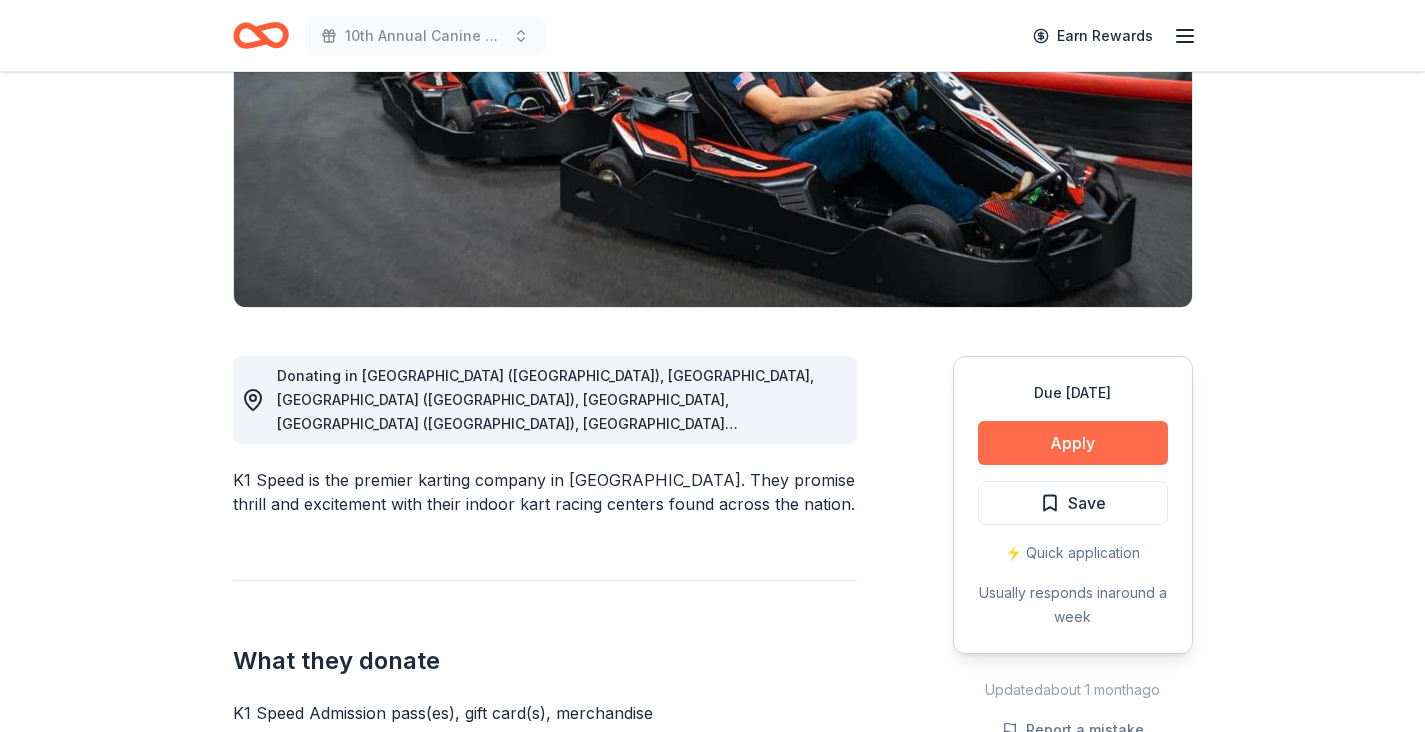 click on "Apply" at bounding box center [1073, 443] 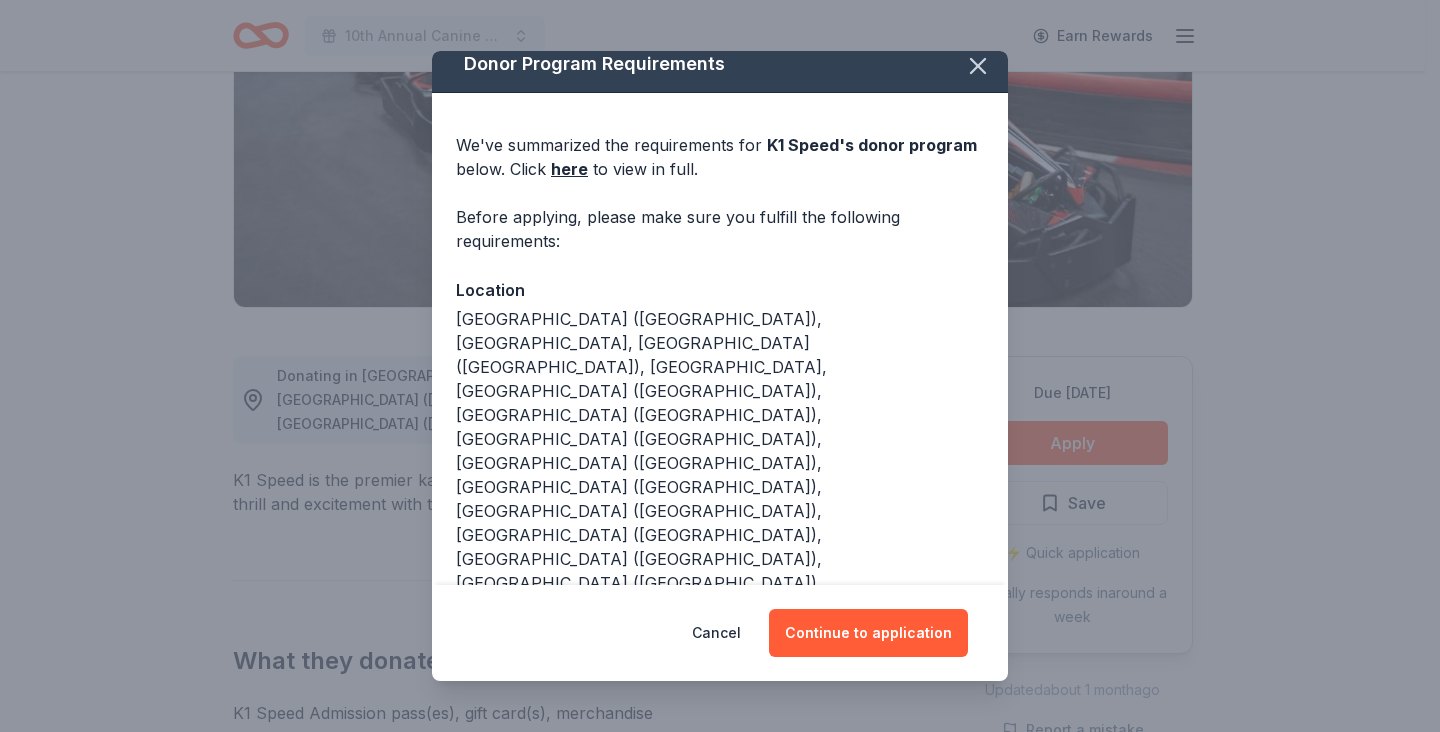 scroll, scrollTop: 0, scrollLeft: 0, axis: both 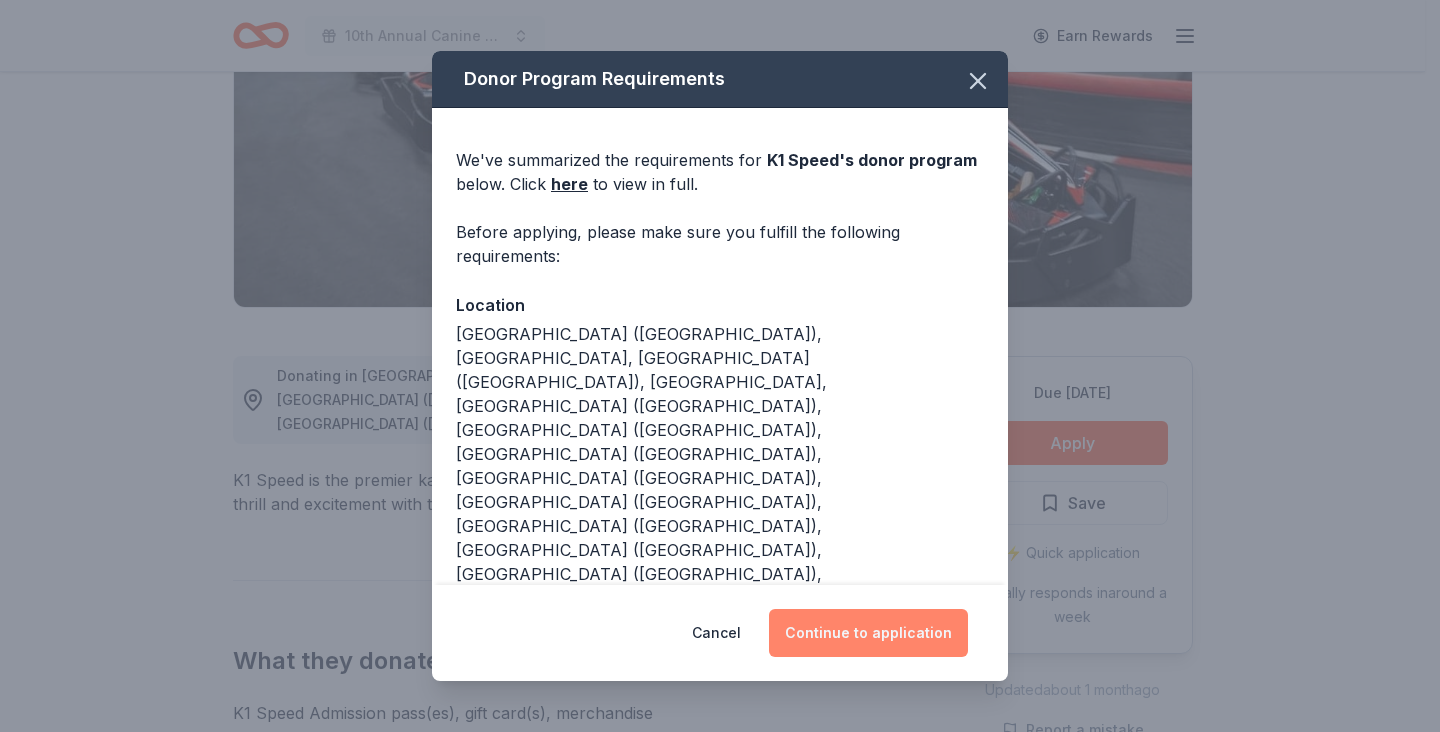 click on "Continue to application" at bounding box center [868, 633] 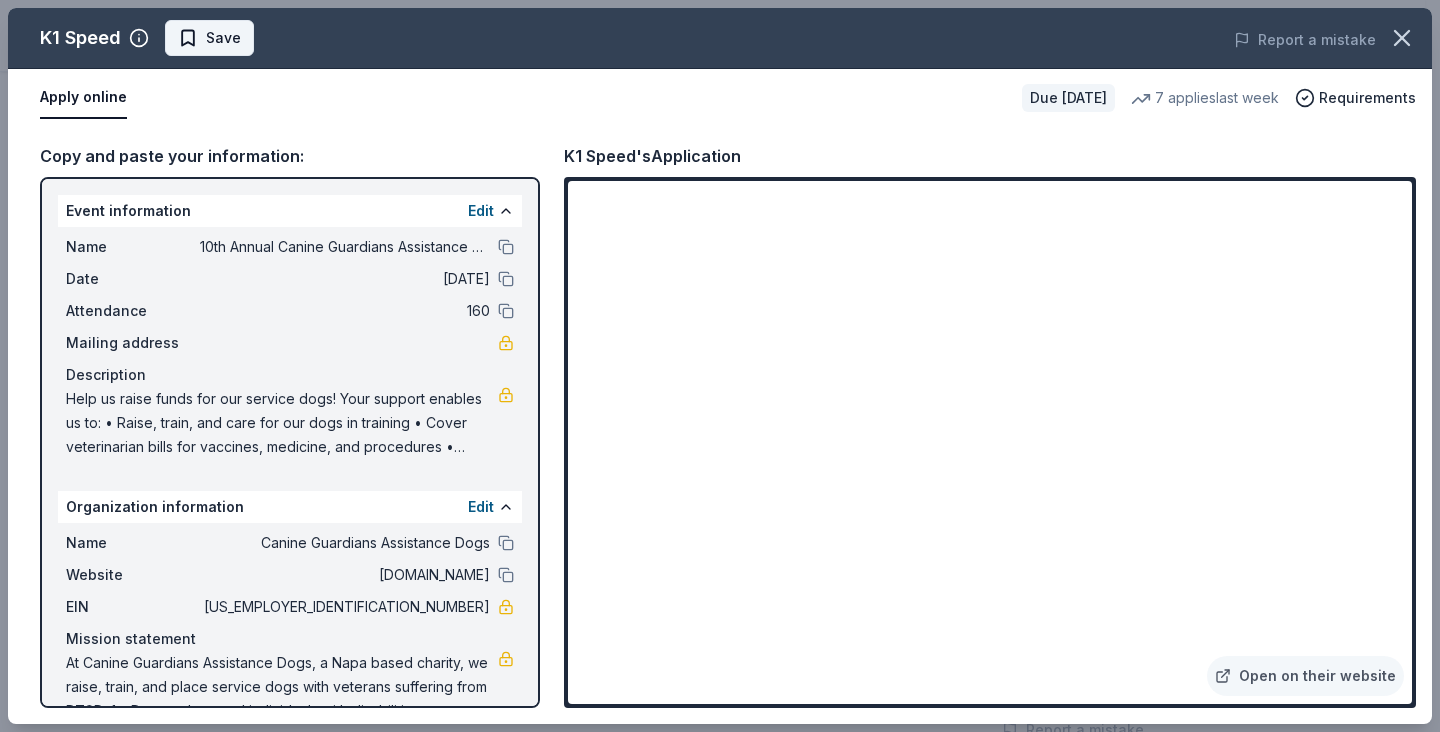 click on "Save" at bounding box center (223, 38) 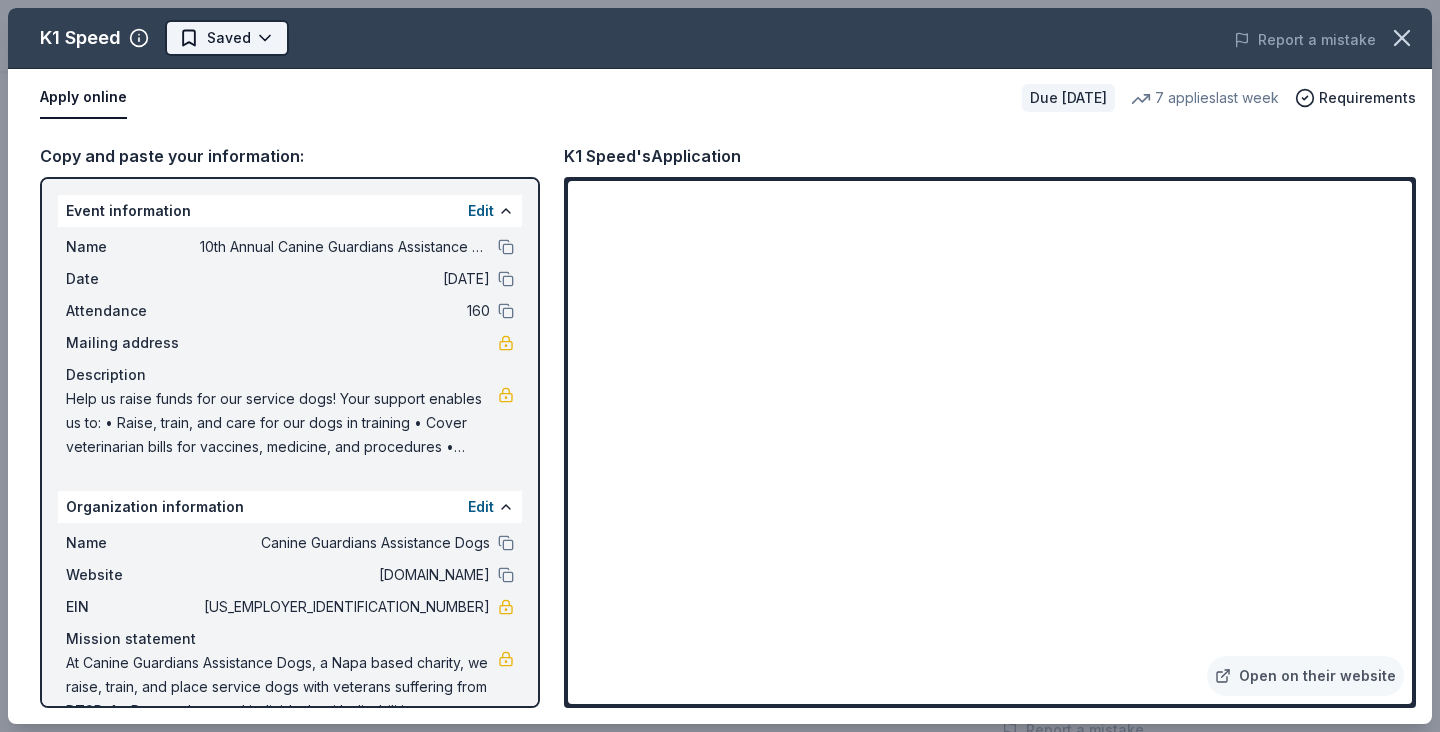 click on "10th Annual Canine Guardians Assistance Dogs Golf & Gala Earn Rewards Due in 52 days Share K1 Speed New • 2  reviews 7   applies  last week approval rate donation value Share Donating in Phoenix (AZ), CA, Denver (CO), FL, Atlanta (GA), Addison (IL), Buffalo Grove (IL), Indianapolis (IN), Boston (MA), Oxford (MI), Concord (NC), Bend (OR), Portland (OR), Bluffton (SC), TX, Salt Lake City (UT), Seattle (WA) K1 Speed is the premier karting company in America. They promise thrill and excitement with their indoor kart racing centers found across the nation. What they donate K1 Speed Admission pass(es), gift card(s), merchandise Auction & raffle Donation is small & easy to send to guests Who they donate to  Preferred 501(c)(3) preferred Due in 52 days Apply Saved ⚡️ Quick application Usually responds in  around a week Updated  about 1 month  ago Report a mistake approval rate 20 % approved 30 % declined 50 % no response donation value (average) 20% 70% 0% 10% $xx - $xx $xx - $xx $xx - $xx $xx - $xx New • 2 8" at bounding box center (720, 66) 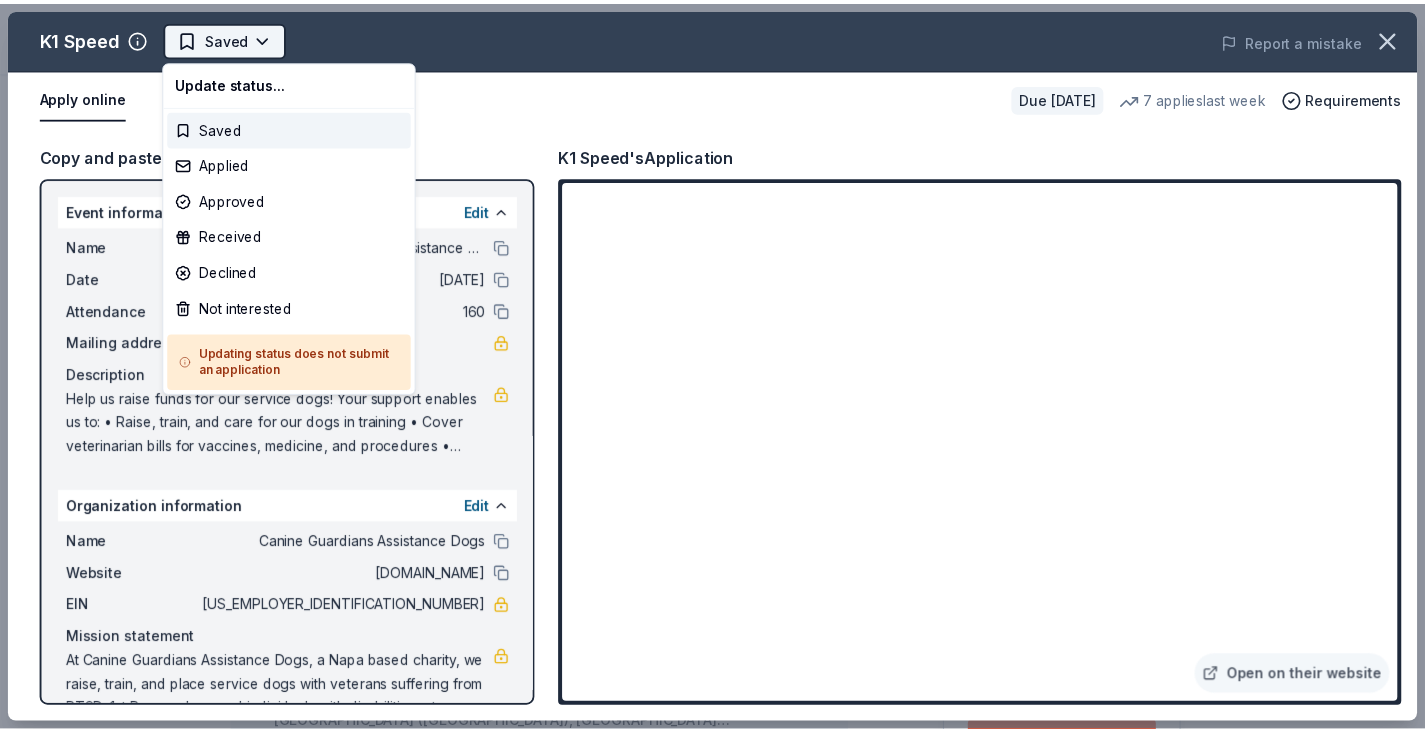 scroll, scrollTop: 0, scrollLeft: 0, axis: both 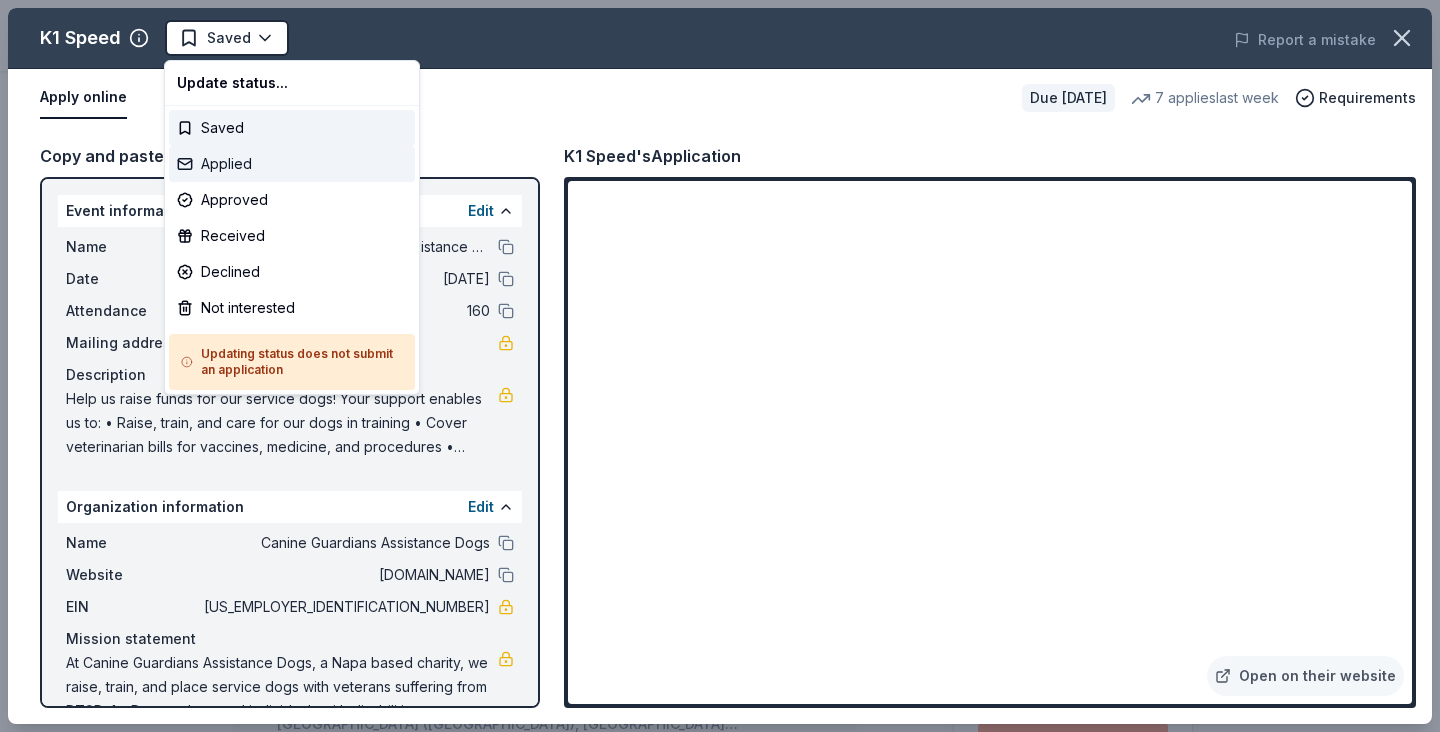 click on "Applied" at bounding box center [292, 164] 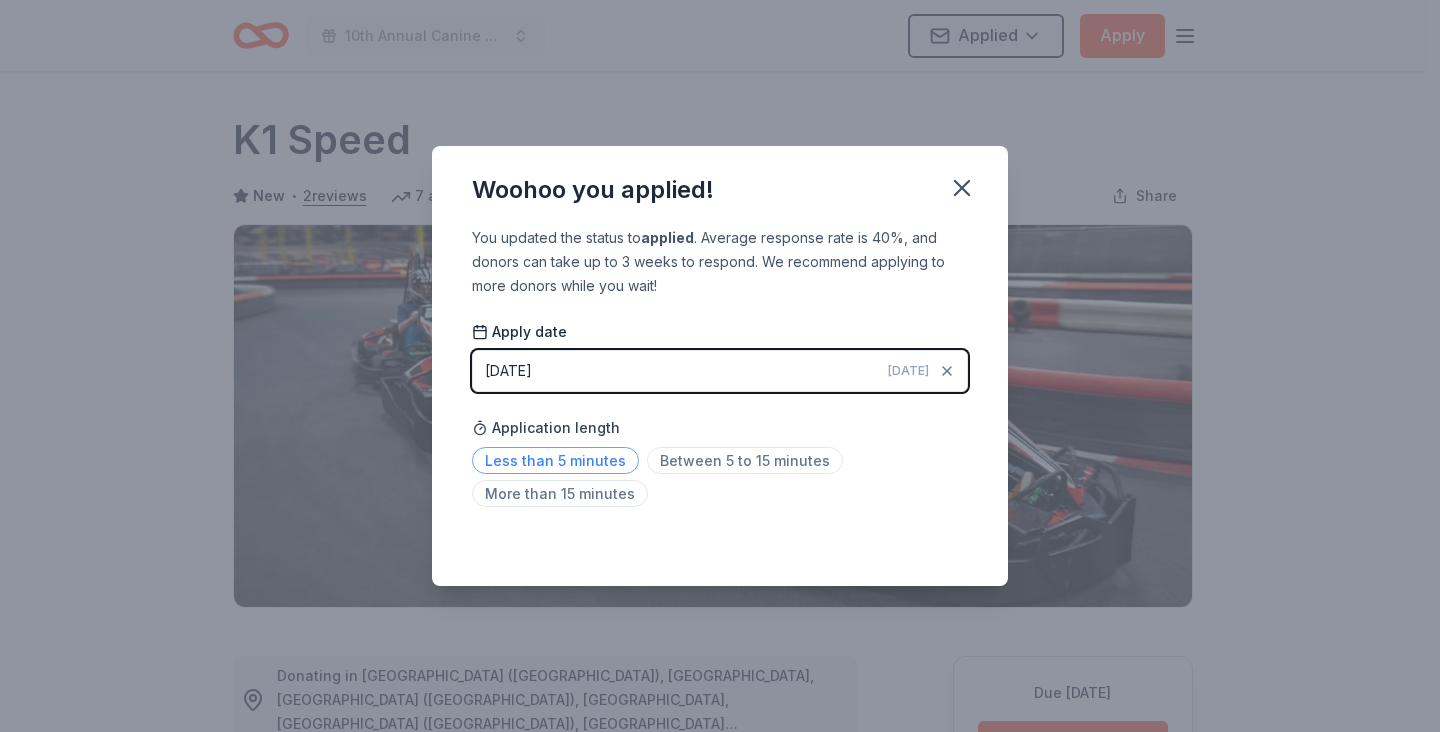 click on "Less than 5 minutes" at bounding box center [555, 460] 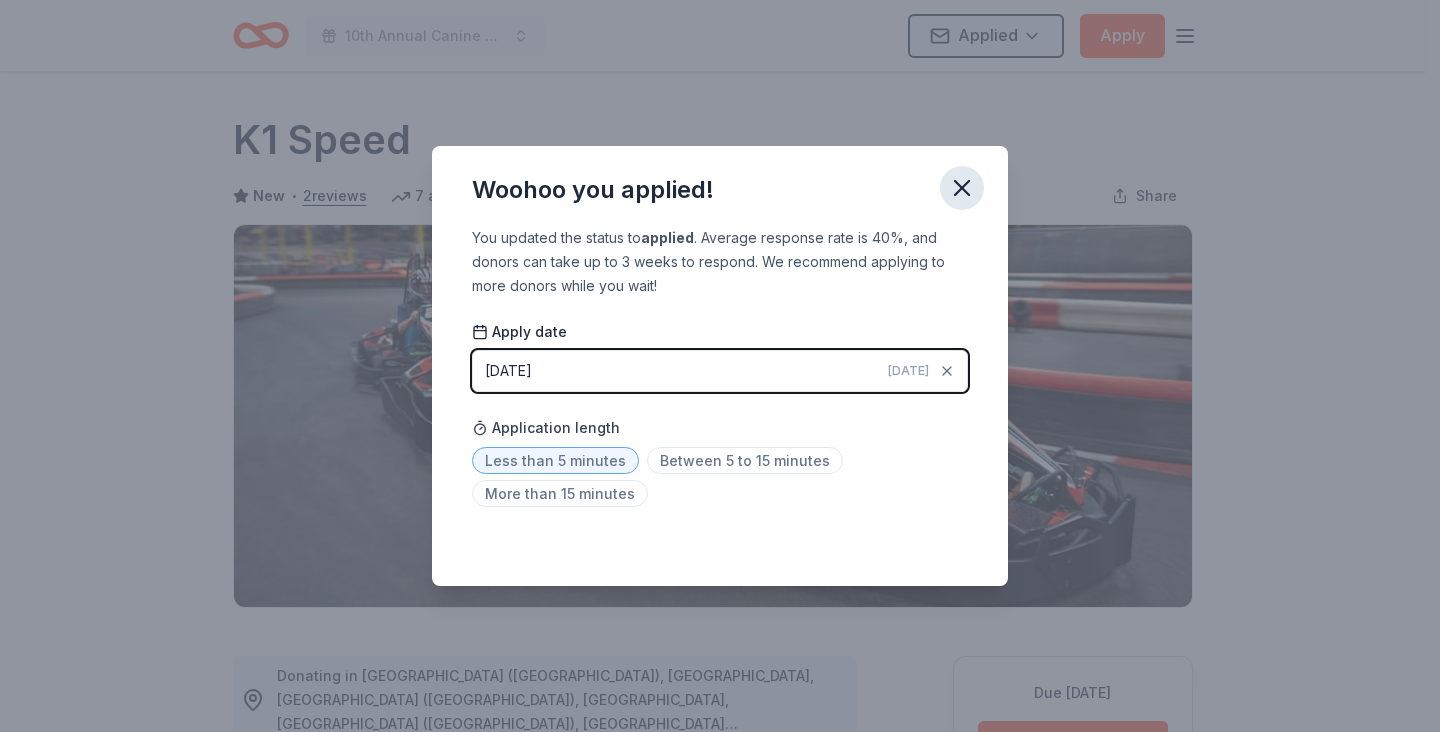 click 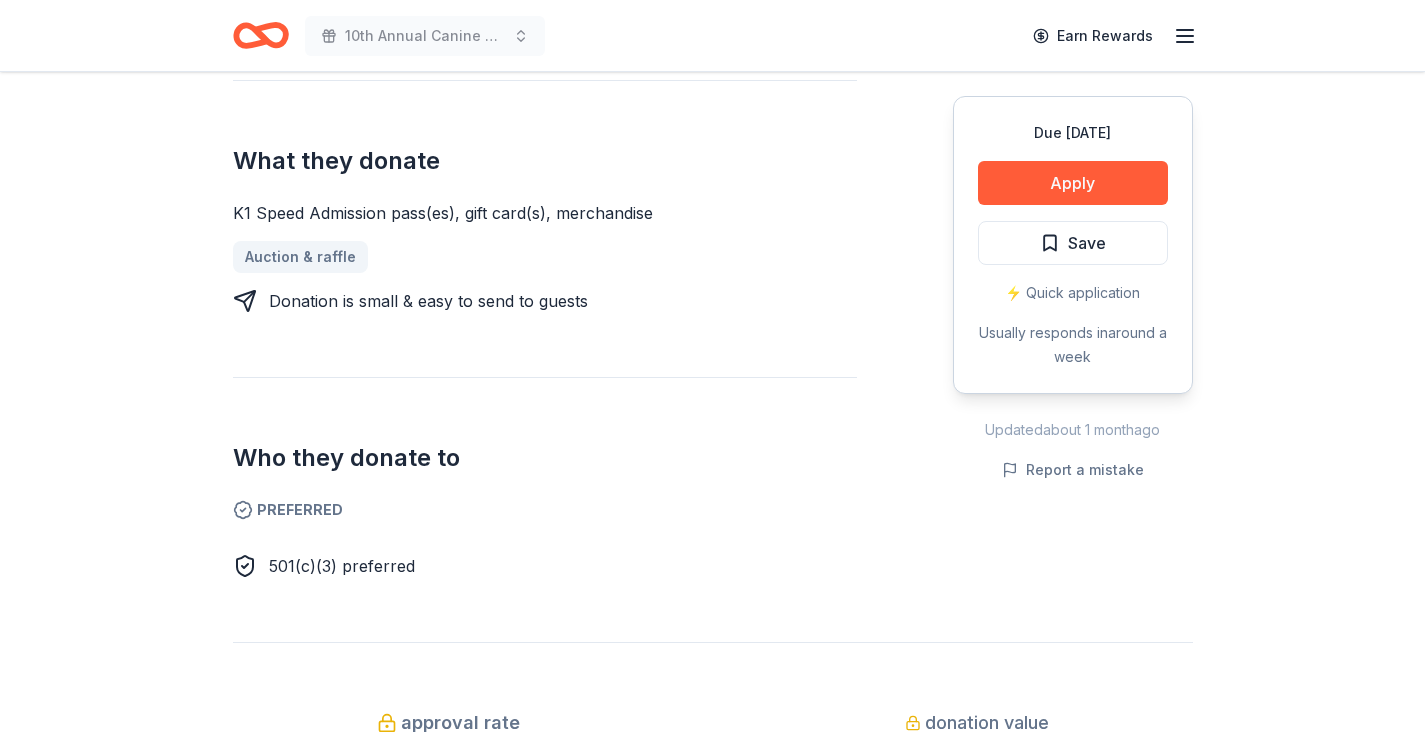 scroll, scrollTop: 0, scrollLeft: 0, axis: both 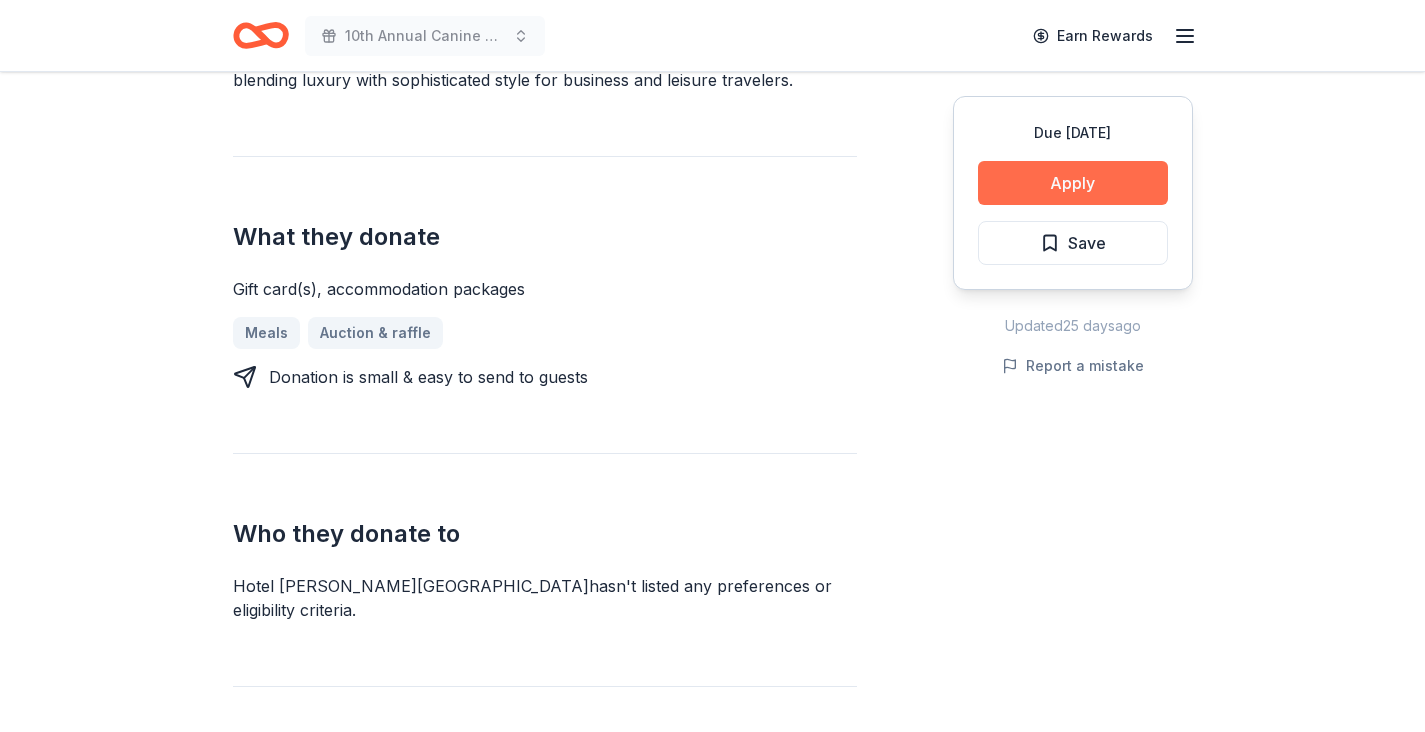 click on "Apply" at bounding box center [1073, 183] 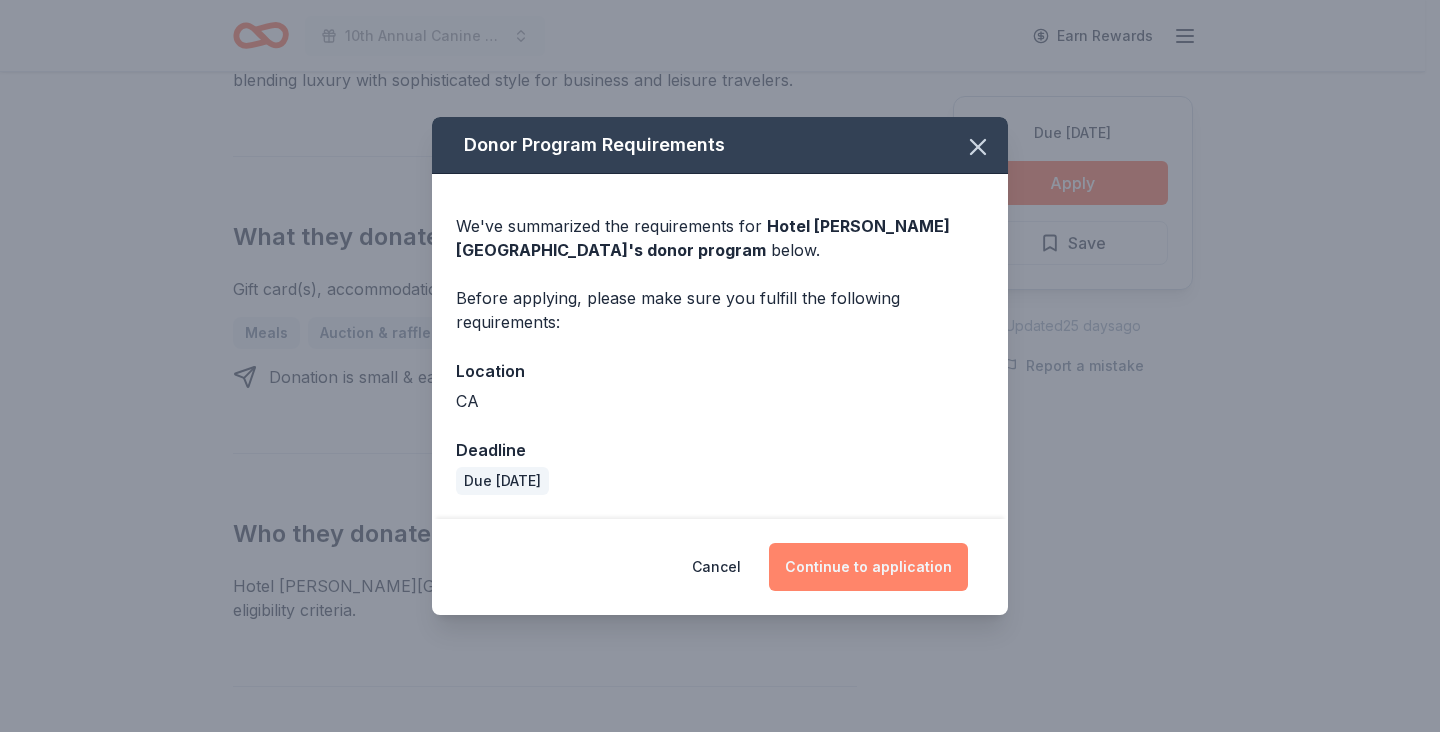 click on "Continue to application" at bounding box center (868, 567) 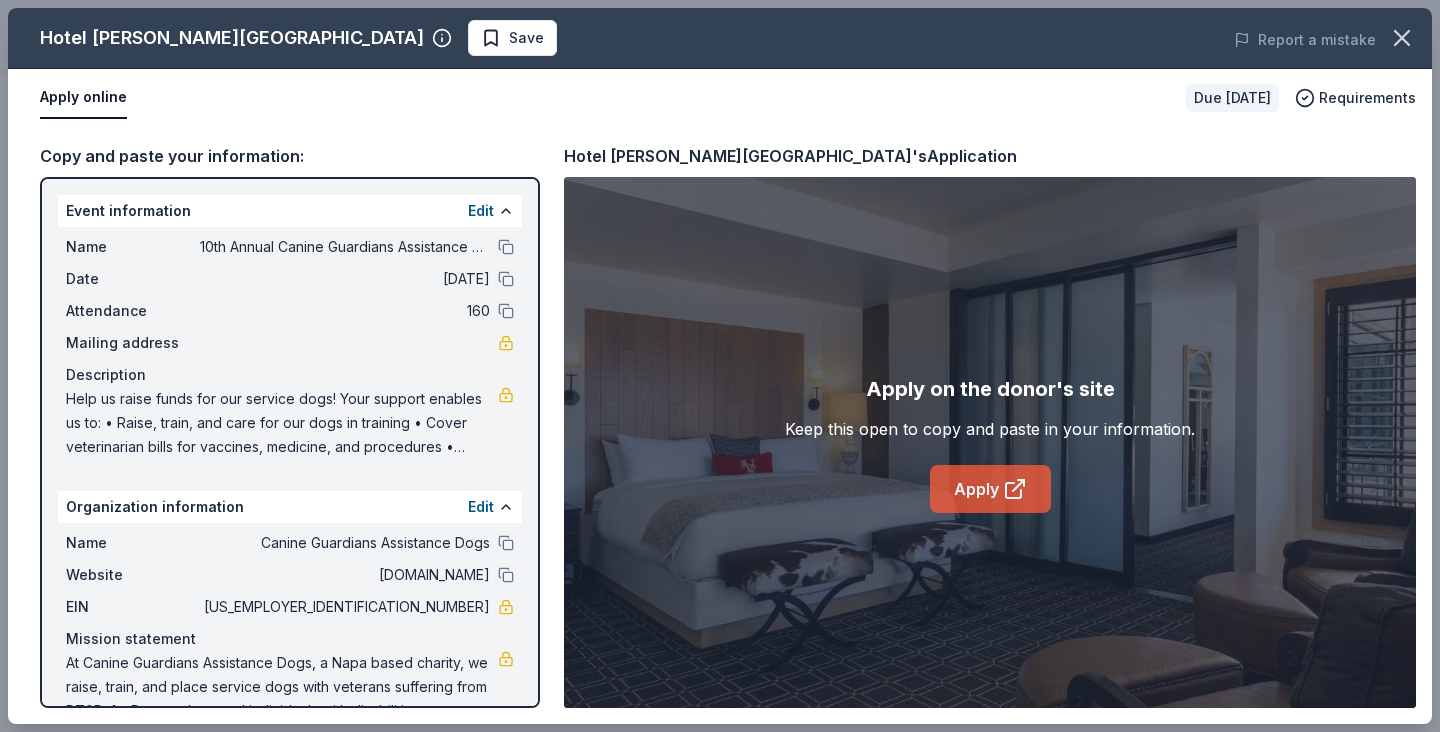 click on "Apply" at bounding box center [990, 489] 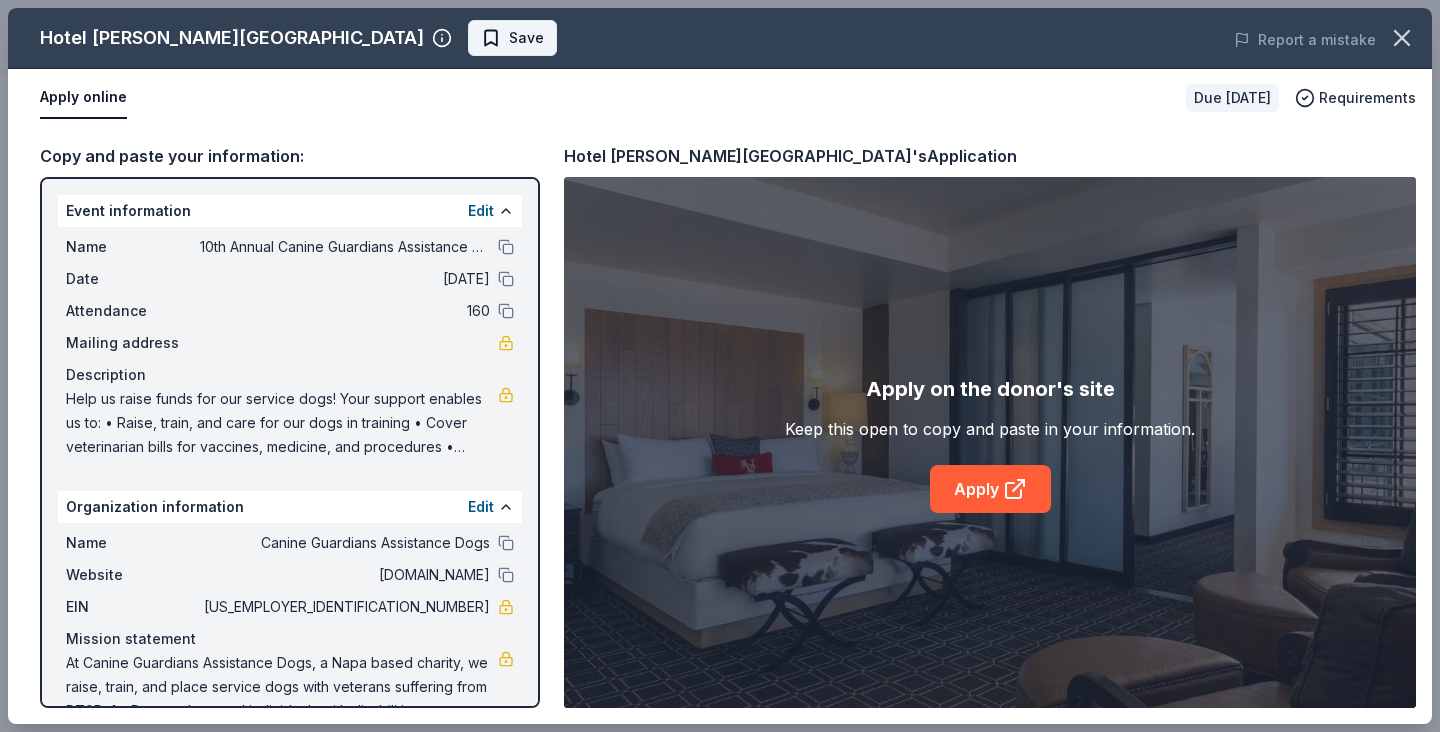click on "Save" at bounding box center [512, 38] 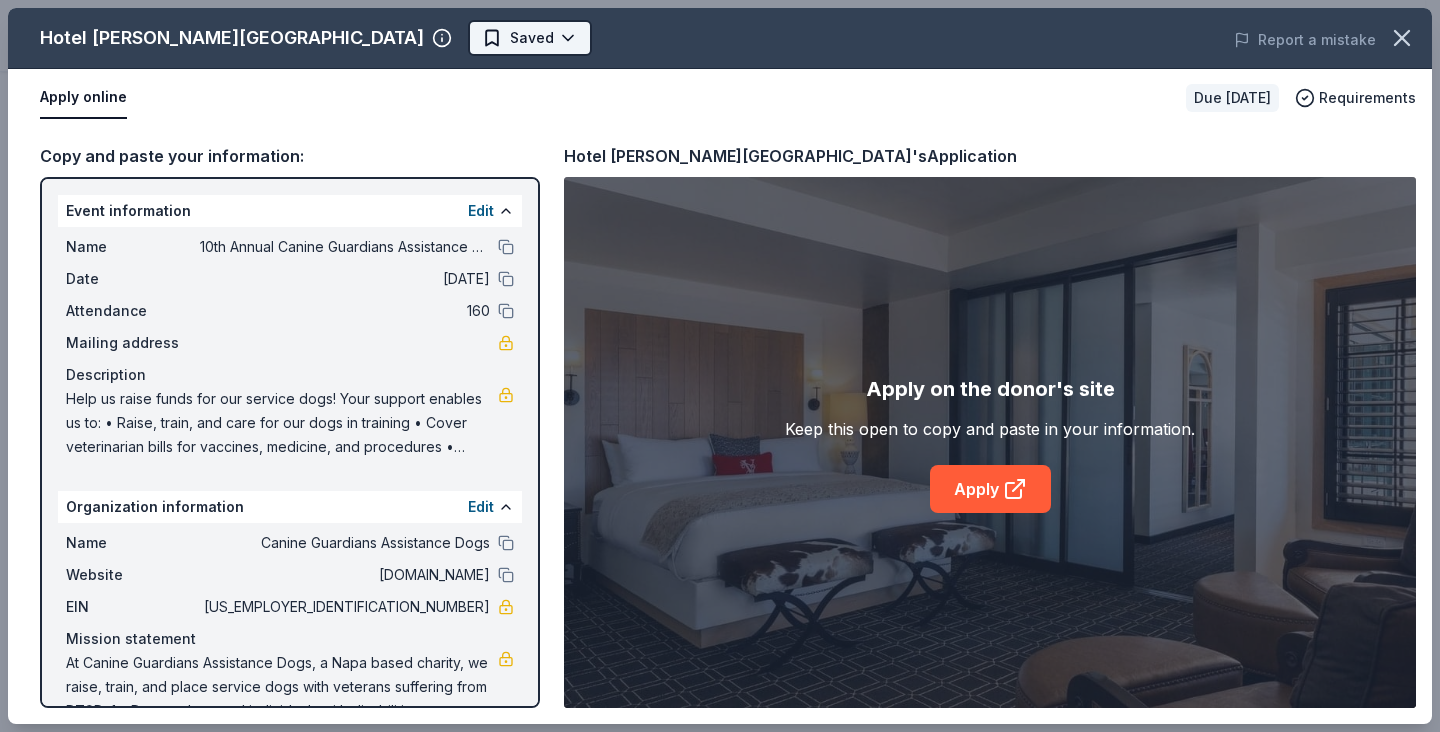 click on "10th Annual Canine Guardians Assistance Dogs Golf & Gala Earn Rewards Due in 52 days Share Hotel Valencia Santana Row New Share Donating in CA Hotel Valencia Santana Row offers a chic, Mediterranean-inspired boutique experience in San Jose's vibrant Santana Row, blending luxury with sophisticated style for business and leisure travelers. What they donate Gift card(s), accommodation packages Meals Auction & raffle Donation is small & easy to send to guests Who they donate to Hotel Valencia Santana Row  hasn ' t listed any preferences or eligibility criteria. Upgrade to Pro to view approval rates and average donation values Due in 52 days Apply Saved Updated  25 days  ago Report a mistake New Be the first to review this company! Leave a review Similar donors Top rated 1   apply  last week 22 days left Online app Smart & Final 5.0 Smart & Final products or gift cards Local 52 days left Online app Tender Greens 5.0 Food, gift card(s) 3   applies  last week Local 52 days left Online app STONEFIRE Grill 5.0 Local 1" at bounding box center [712, -334] 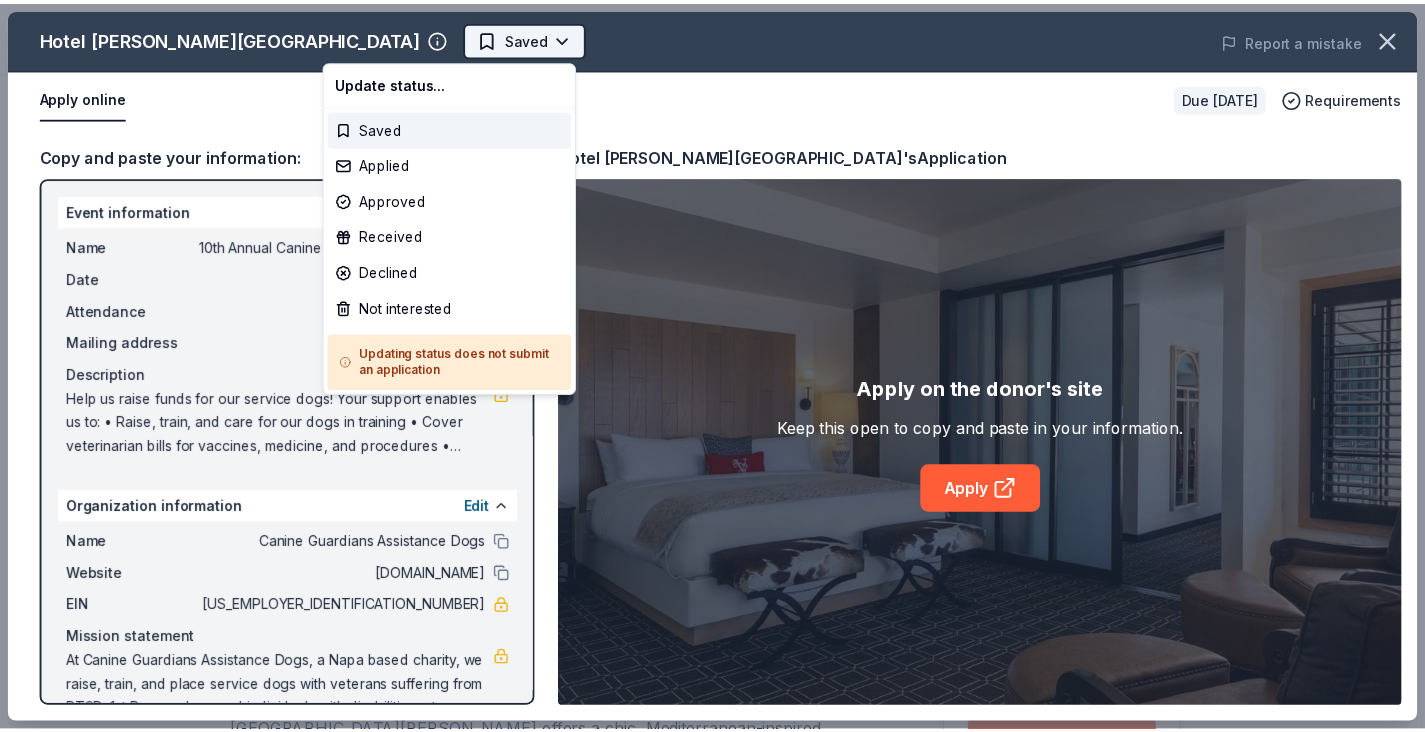 scroll, scrollTop: 0, scrollLeft: 0, axis: both 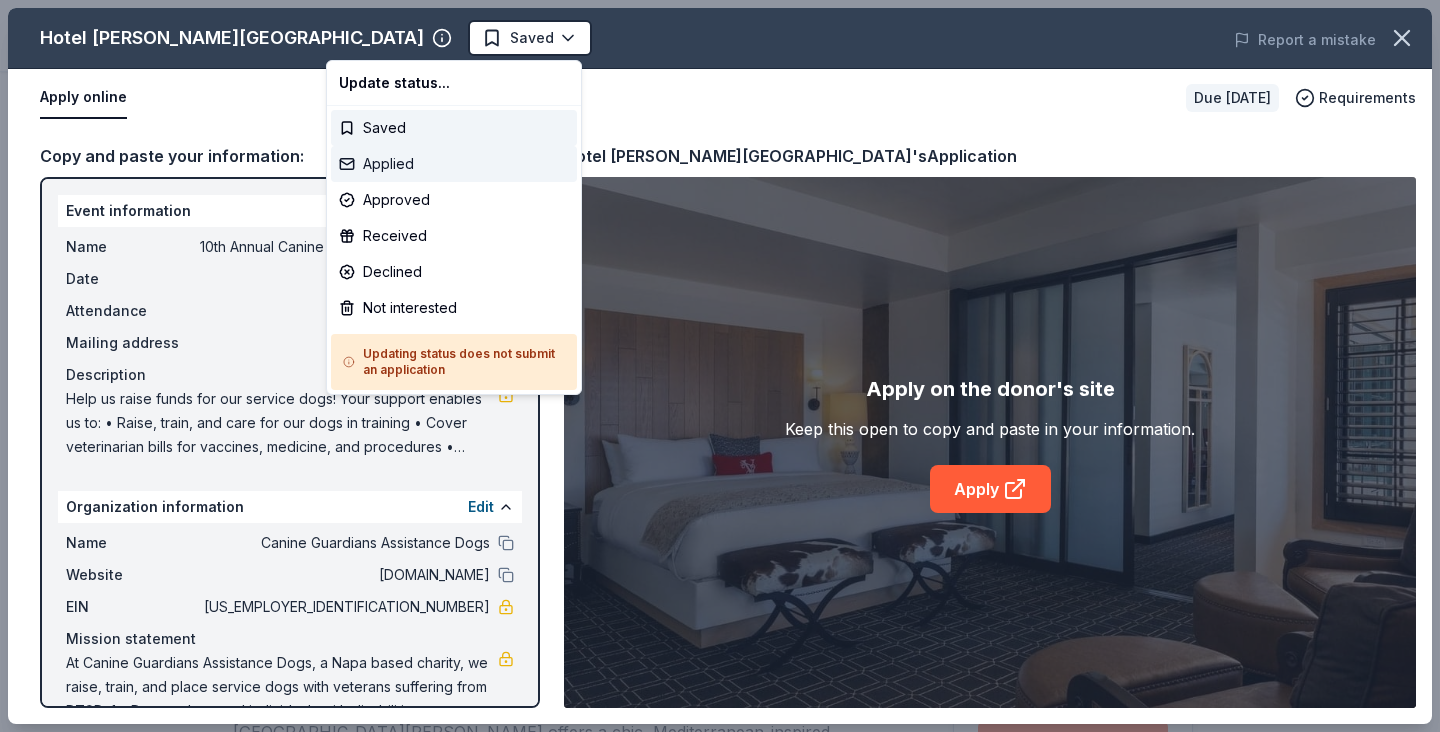 click on "Applied" at bounding box center [454, 164] 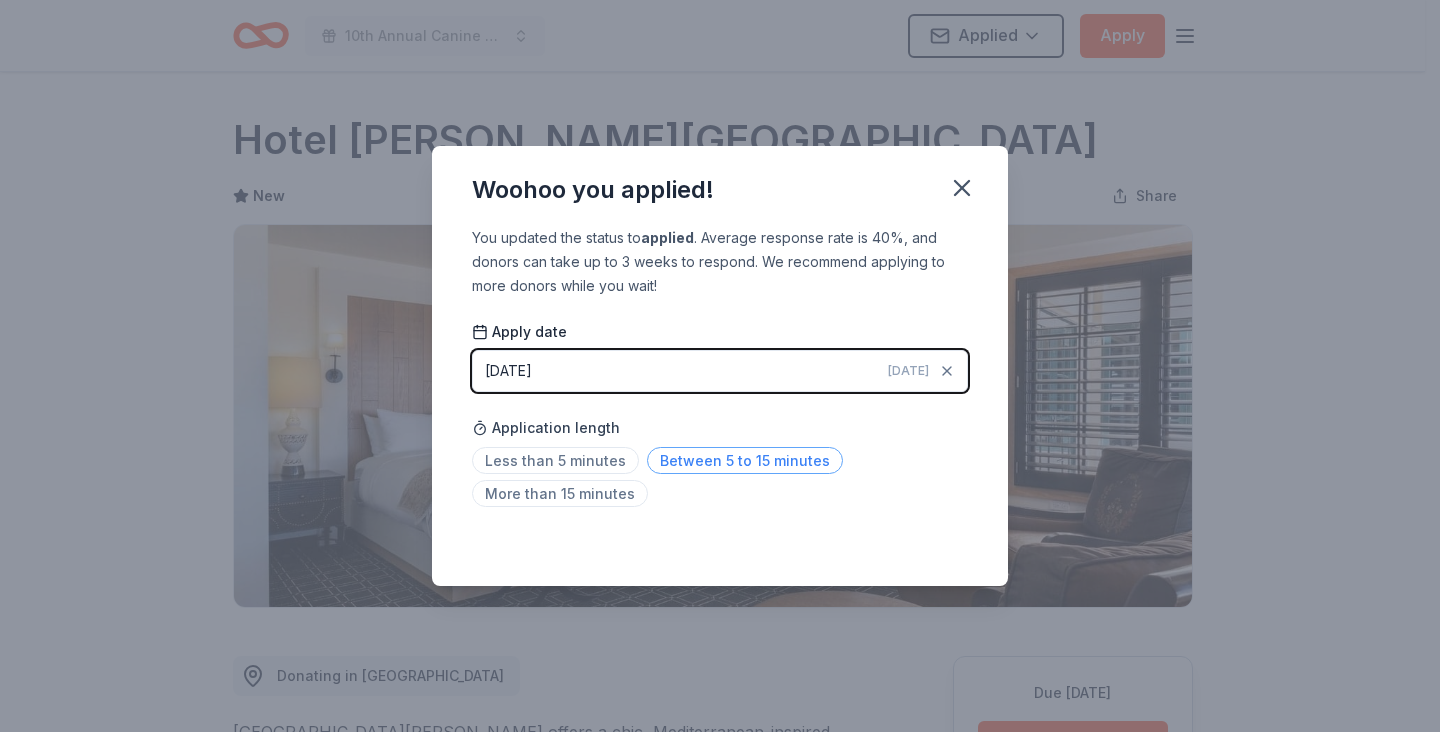 click on "Between 5 to 15 minutes" at bounding box center (745, 460) 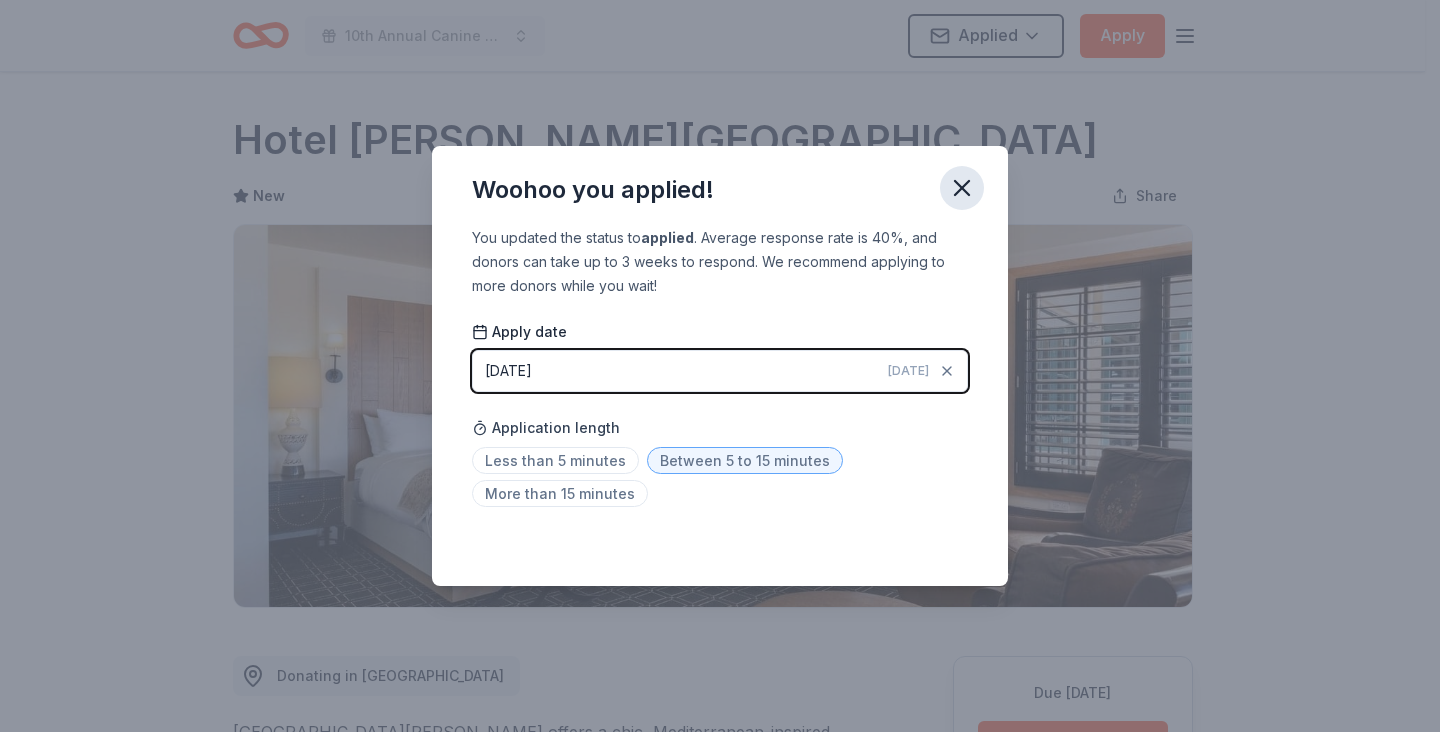 click 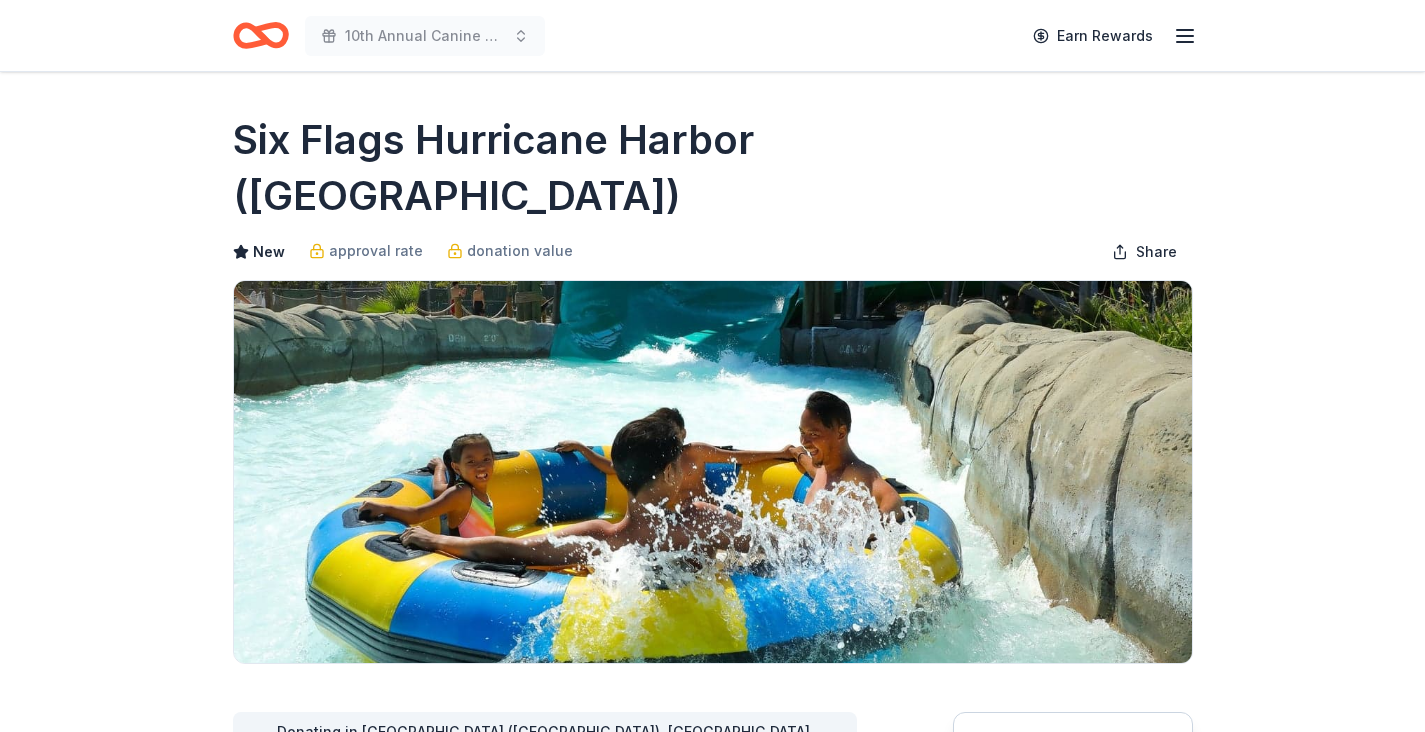 scroll, scrollTop: 0, scrollLeft: 0, axis: both 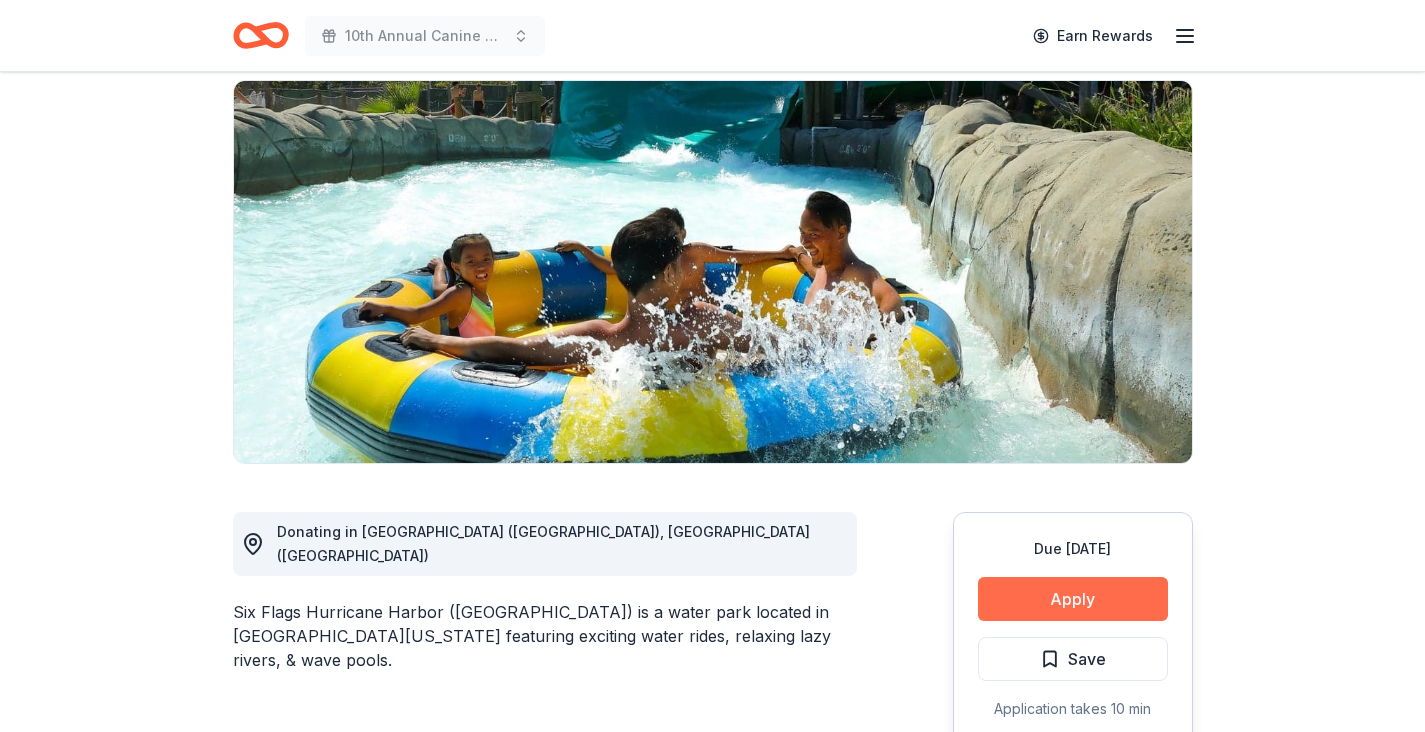 click on "Apply" at bounding box center [1073, 599] 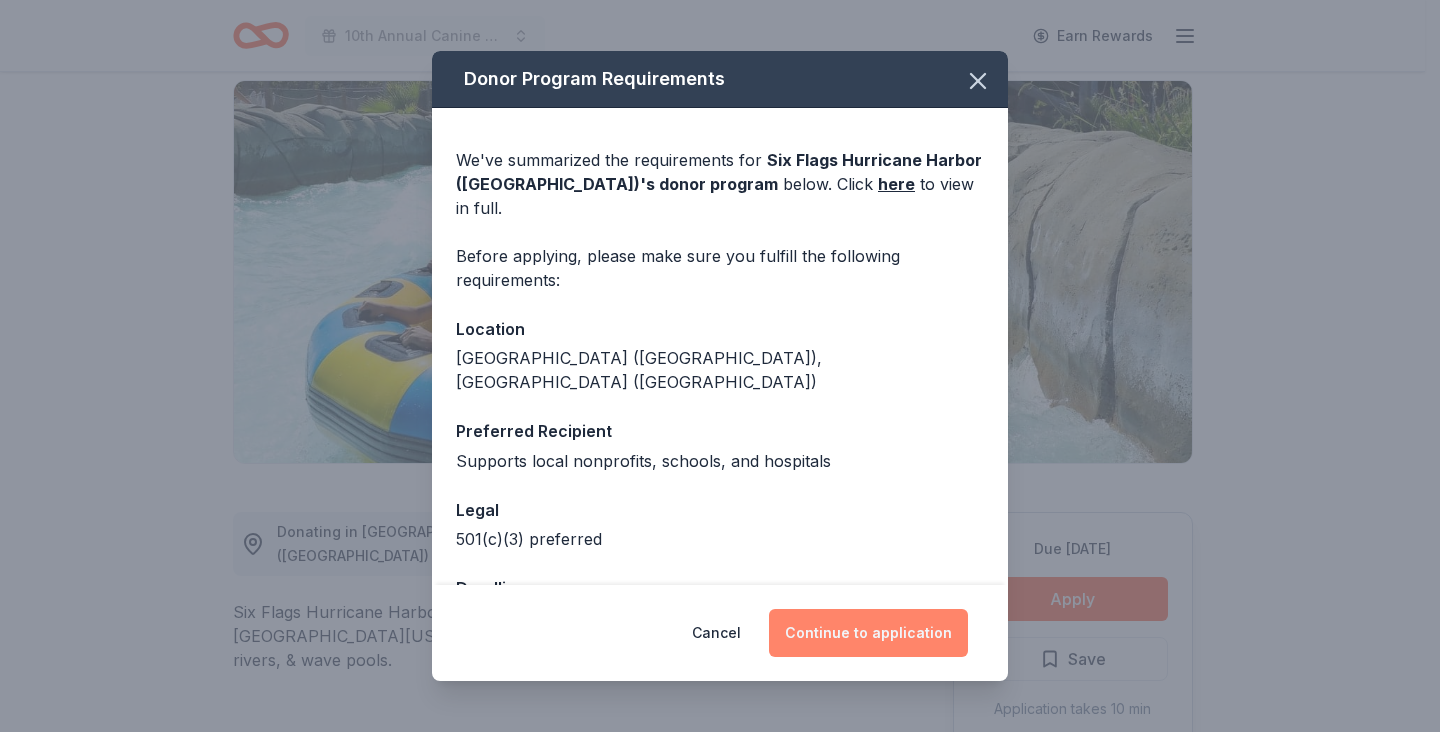 click on "Continue to application" at bounding box center [868, 633] 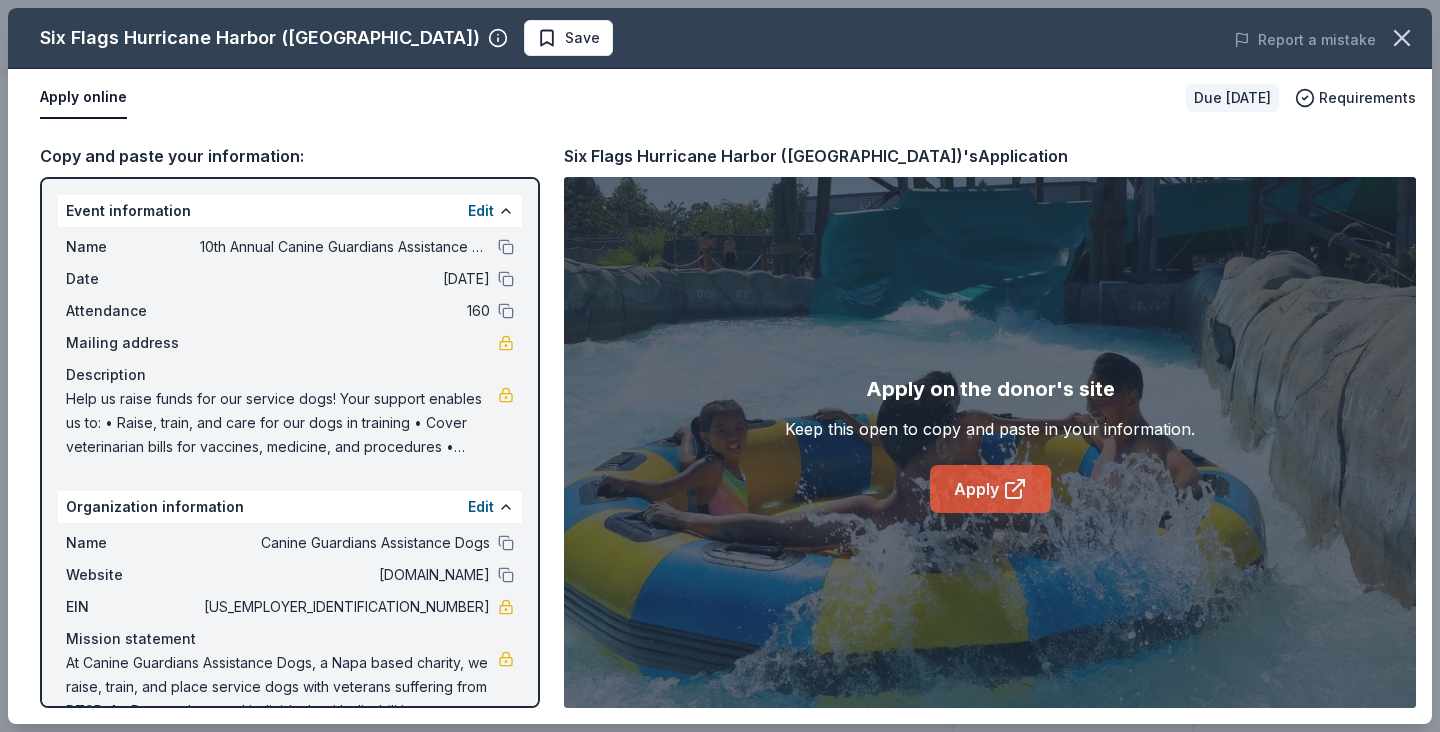 click on "Apply" at bounding box center (990, 489) 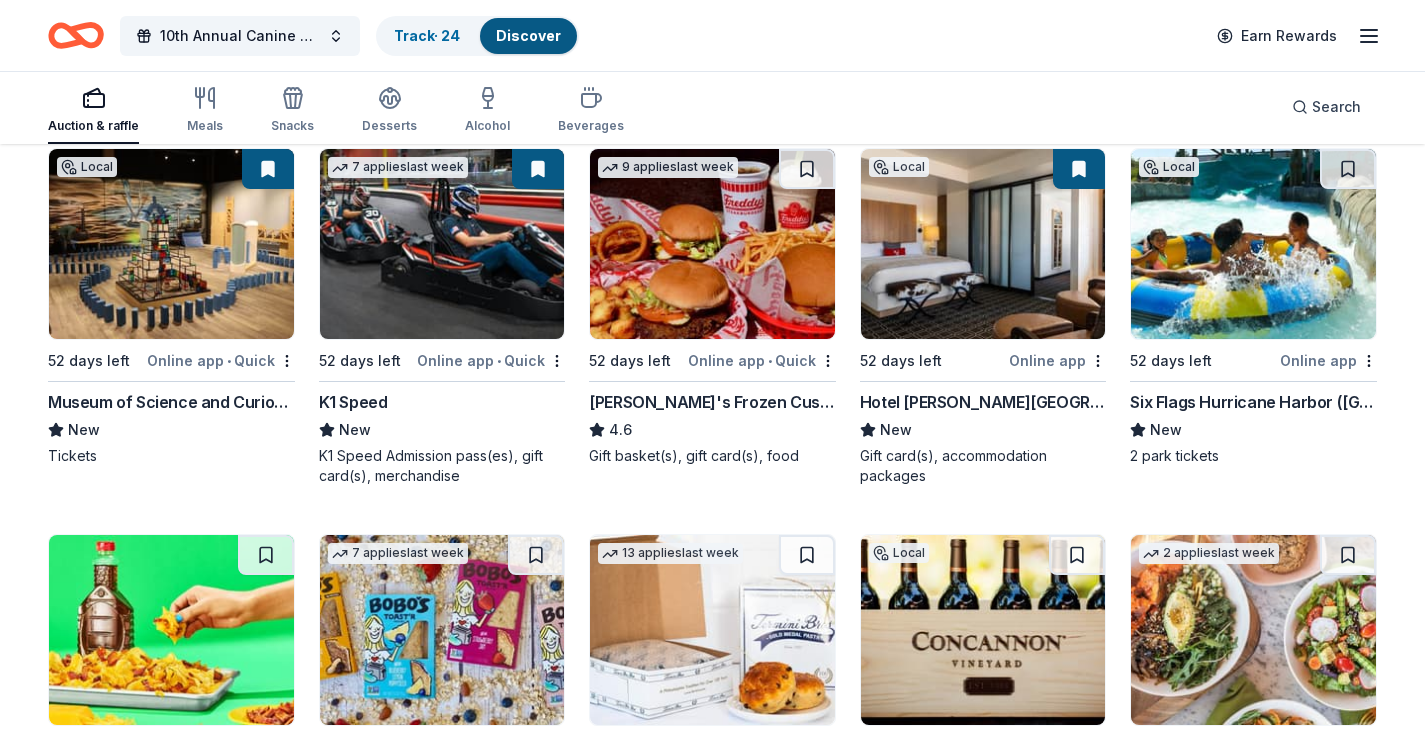 scroll, scrollTop: 3488, scrollLeft: 0, axis: vertical 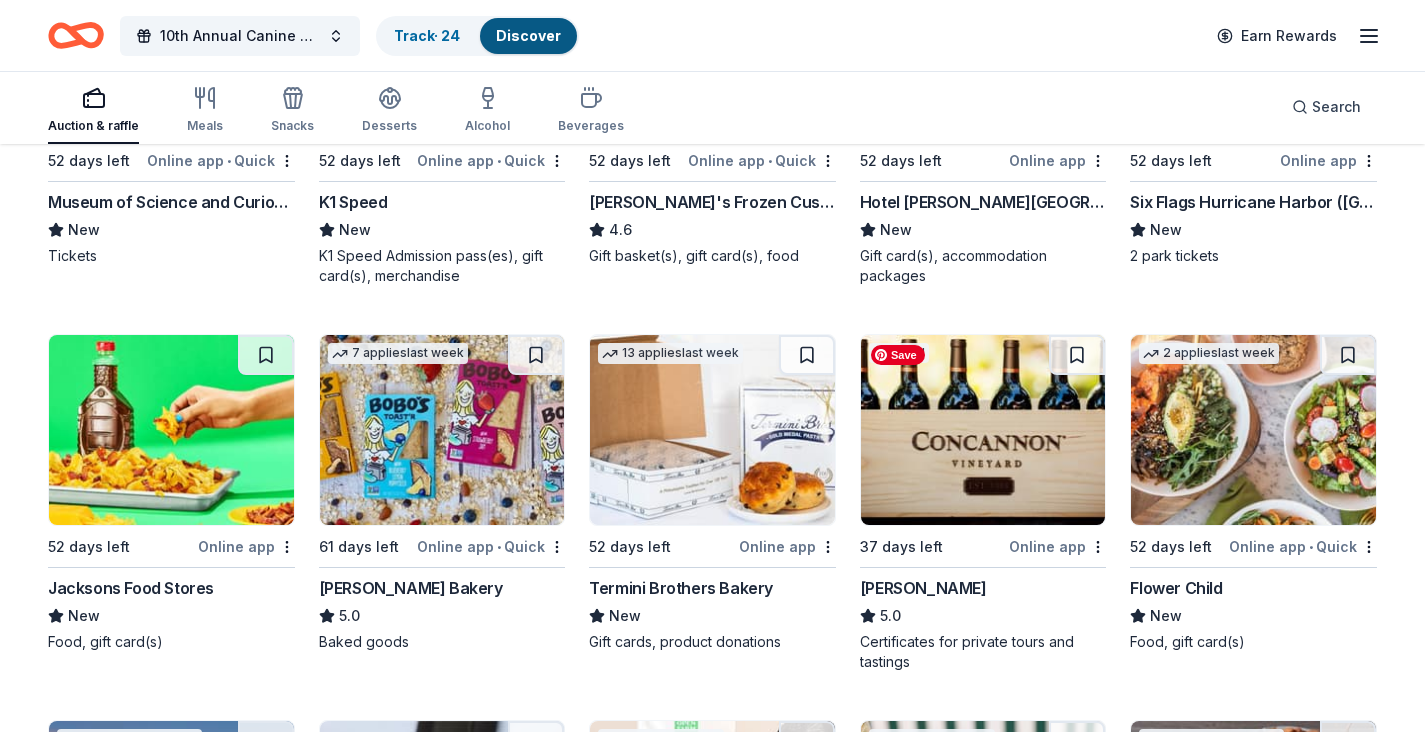click at bounding box center (983, 430) 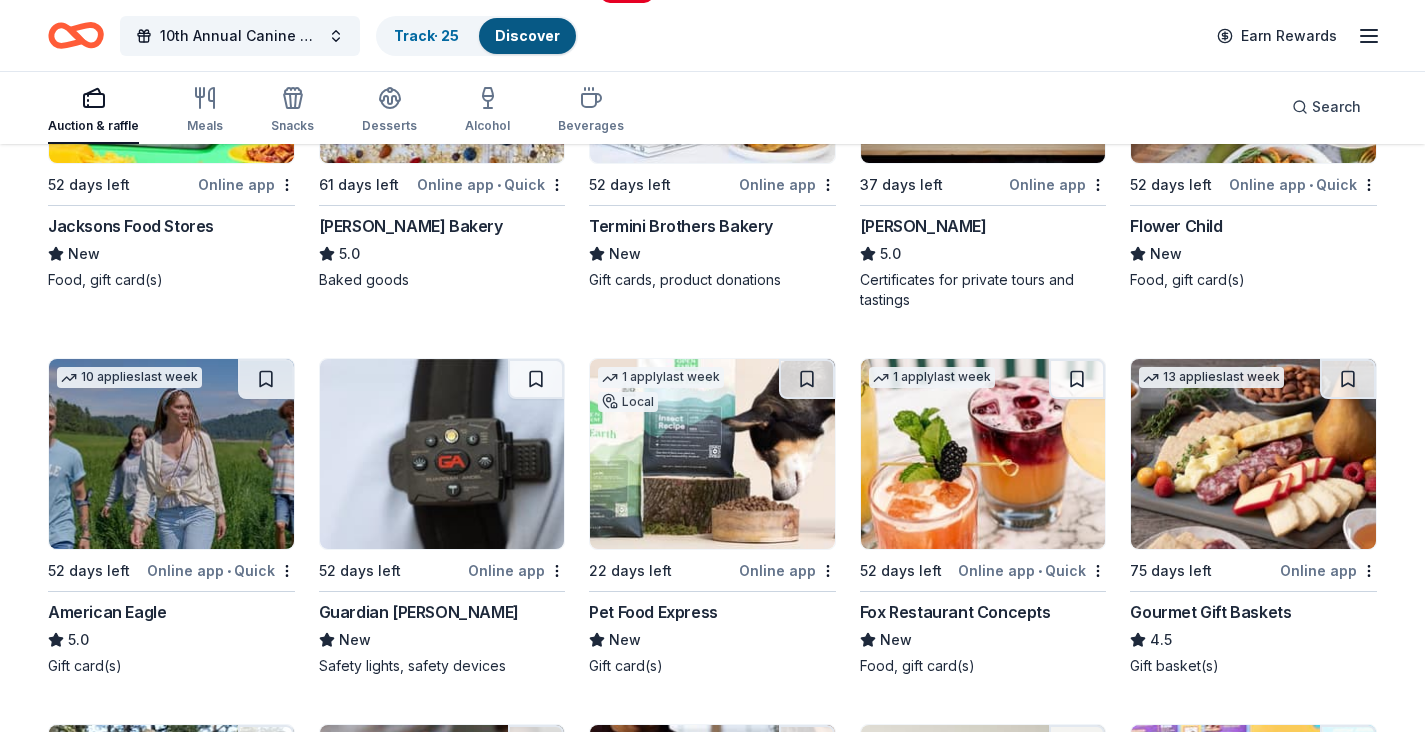 scroll, scrollTop: 3888, scrollLeft: 0, axis: vertical 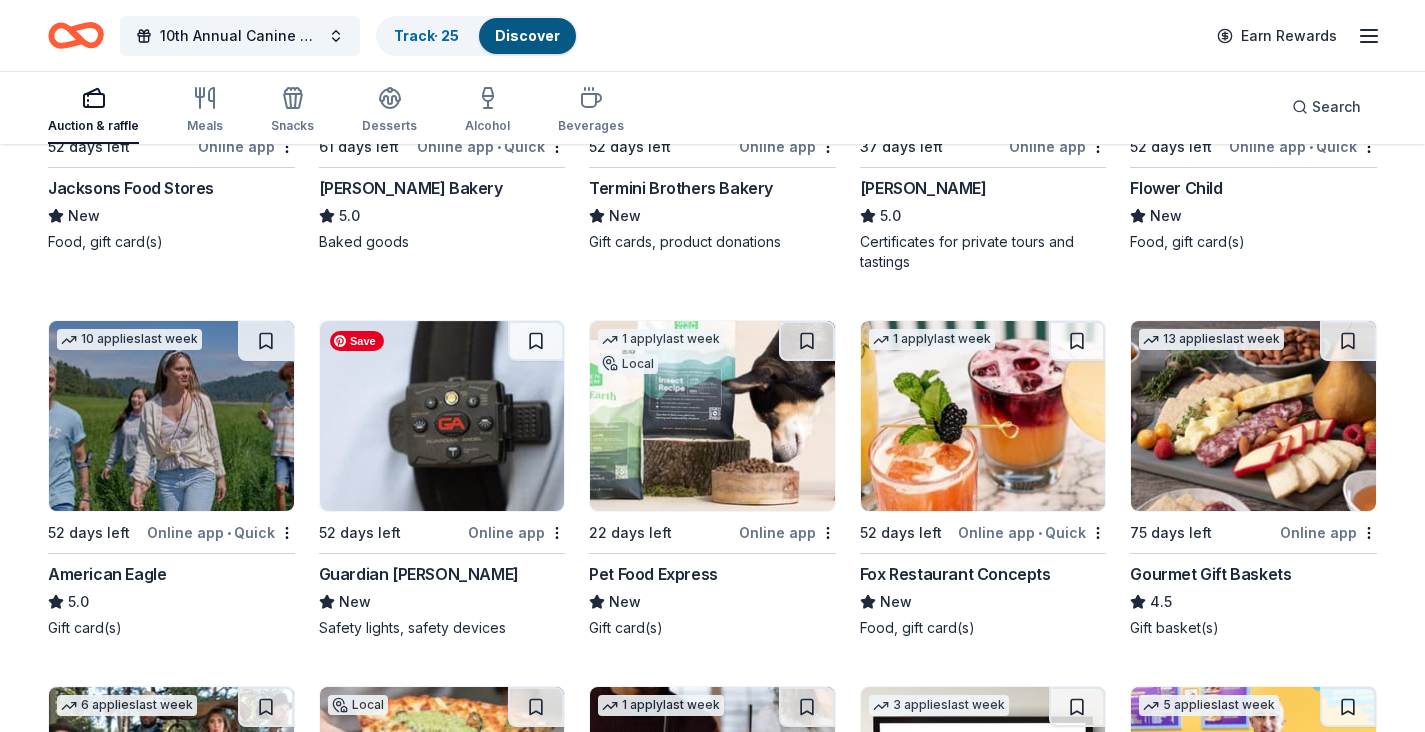 click at bounding box center [442, 416] 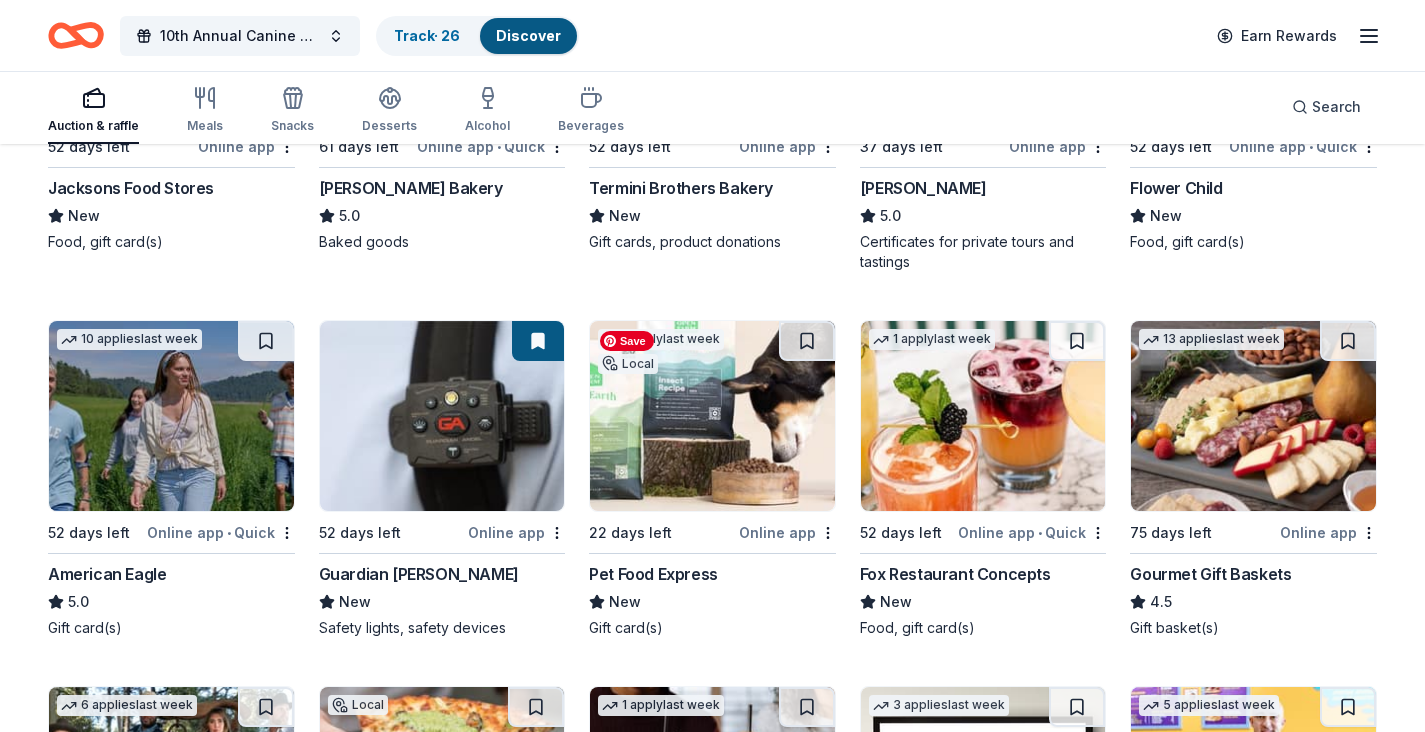 click at bounding box center (712, 416) 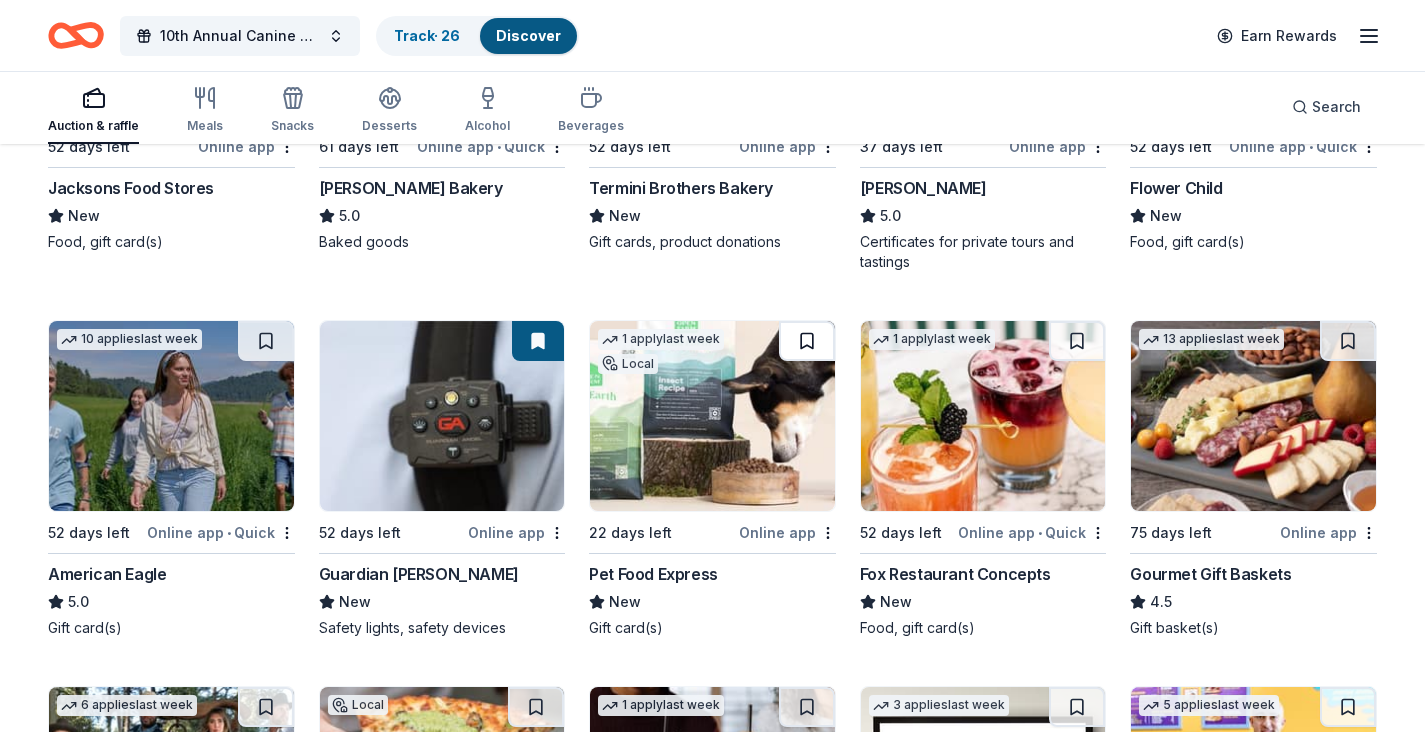 click at bounding box center [807, 341] 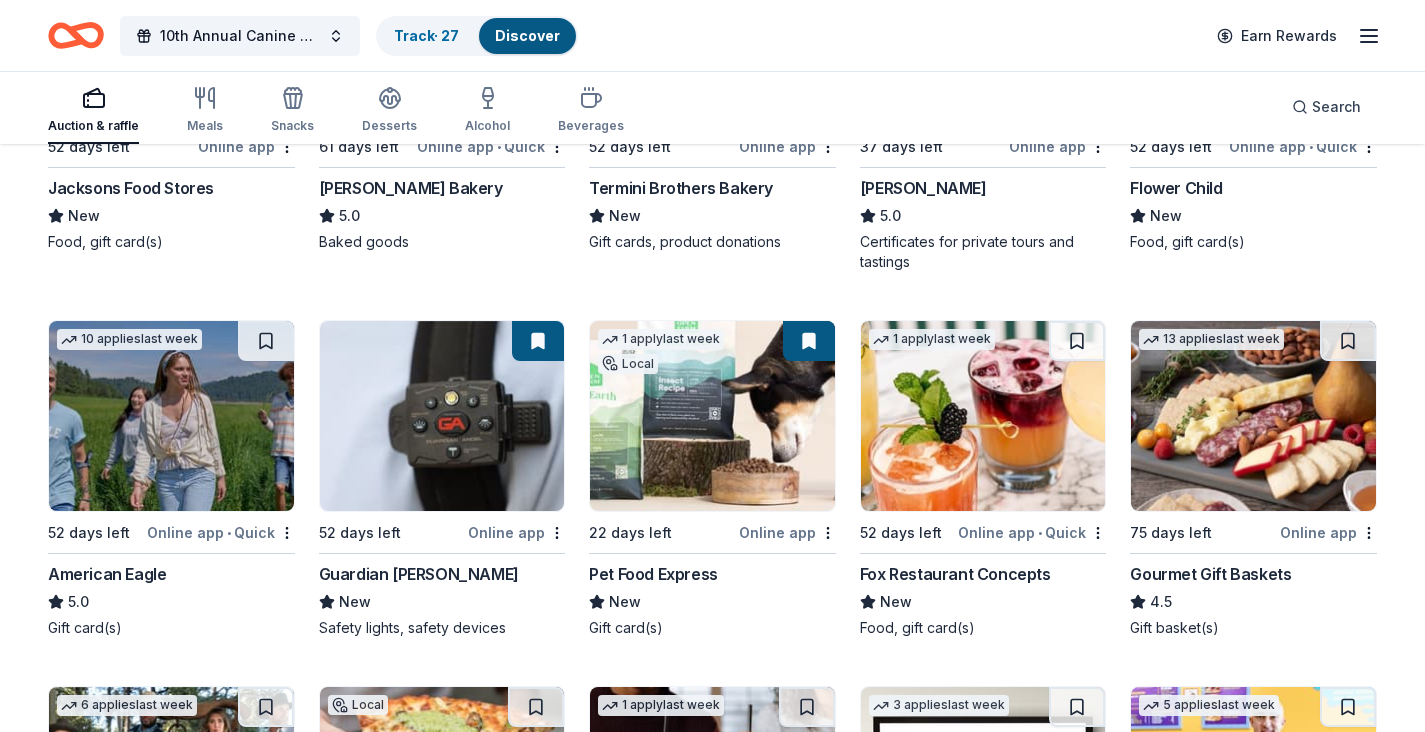 click on "10th Annual Canine Guardians Assistance Dogs Golf & Gala Track  · 27 Discover Earn Rewards" at bounding box center (712, 36) 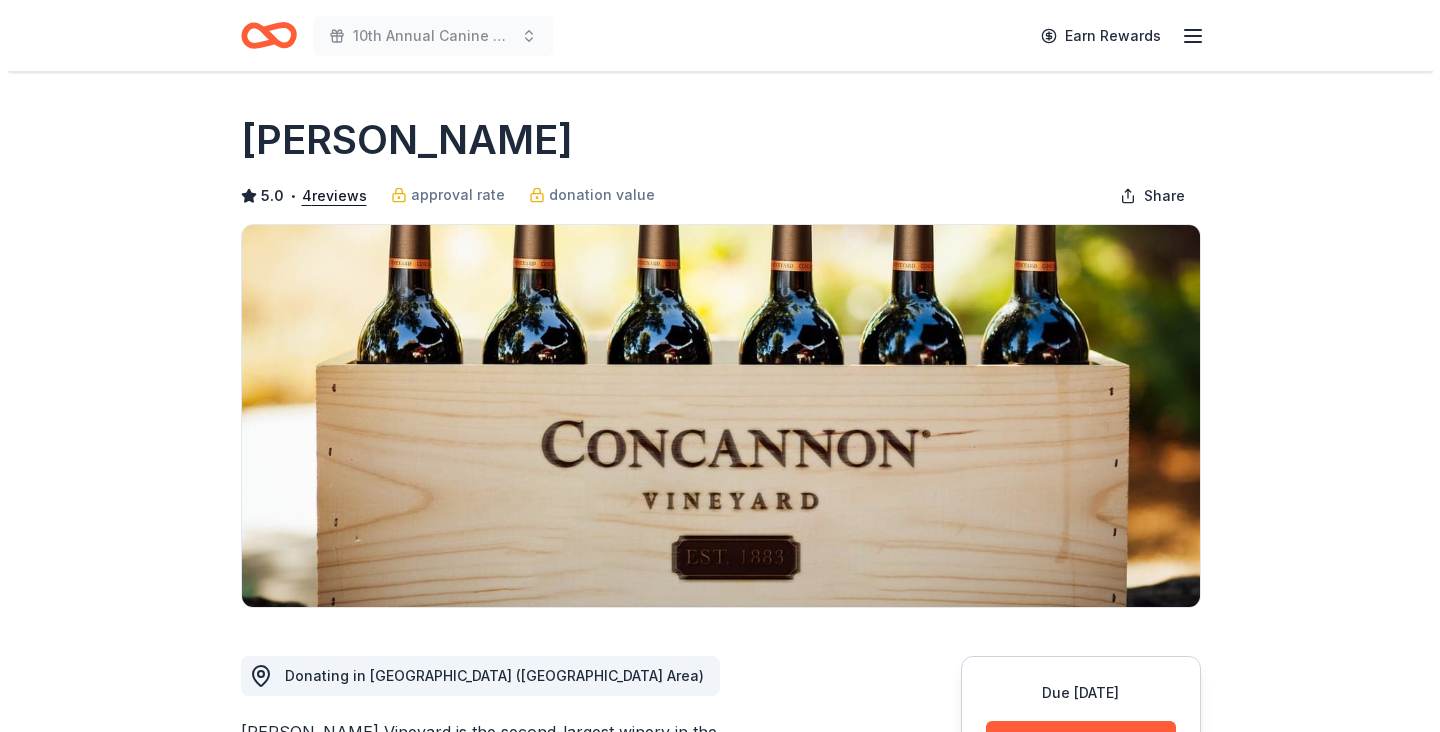 scroll, scrollTop: 400, scrollLeft: 0, axis: vertical 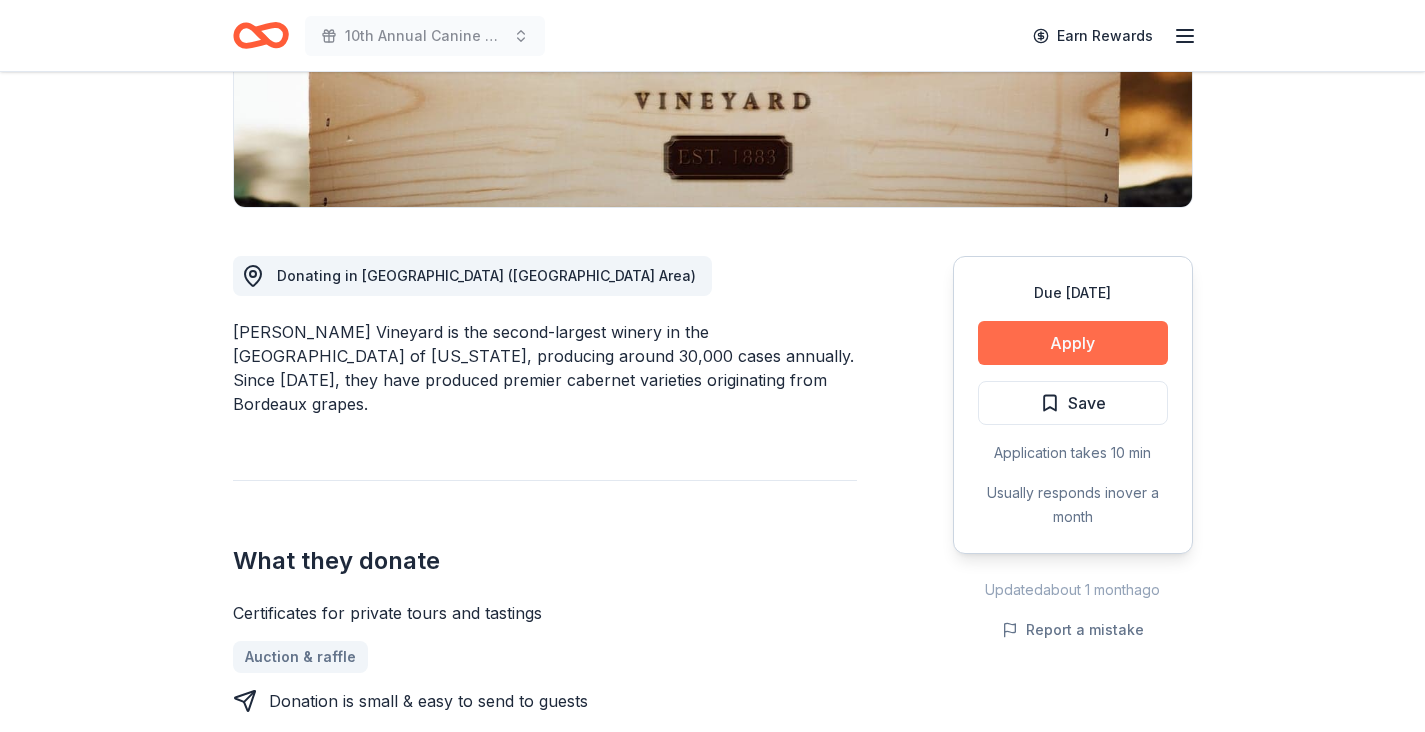 click on "Apply" at bounding box center [1073, 343] 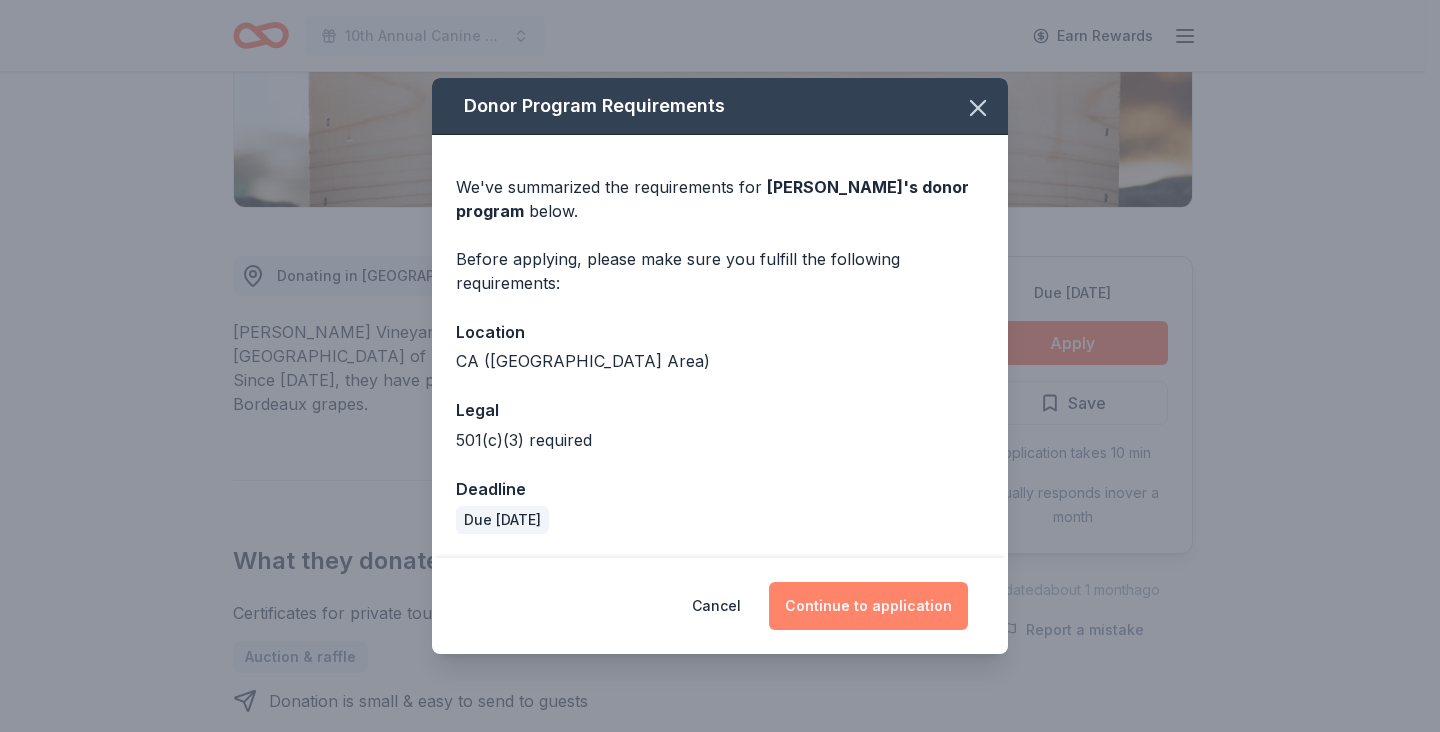 click on "Continue to application" at bounding box center (868, 606) 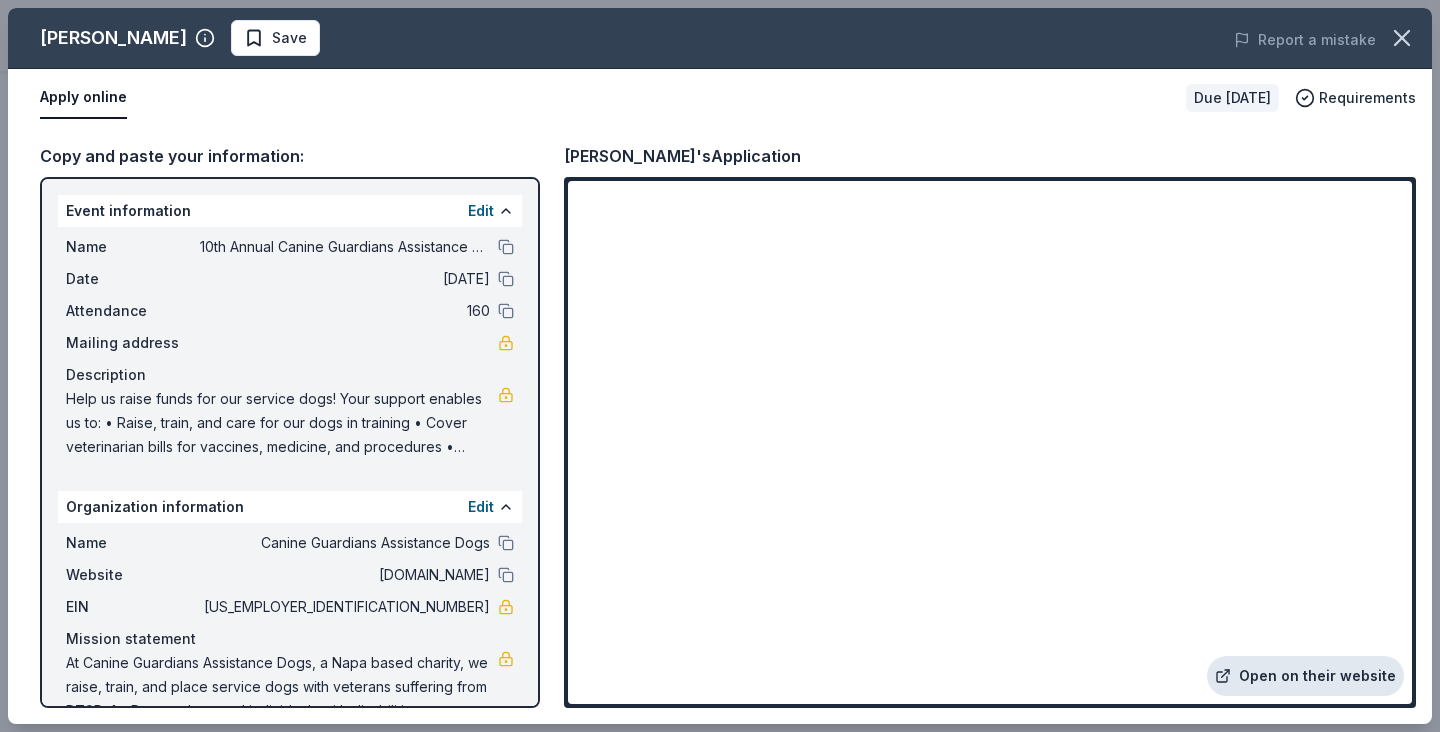 click on "Open on their website" at bounding box center (1305, 676) 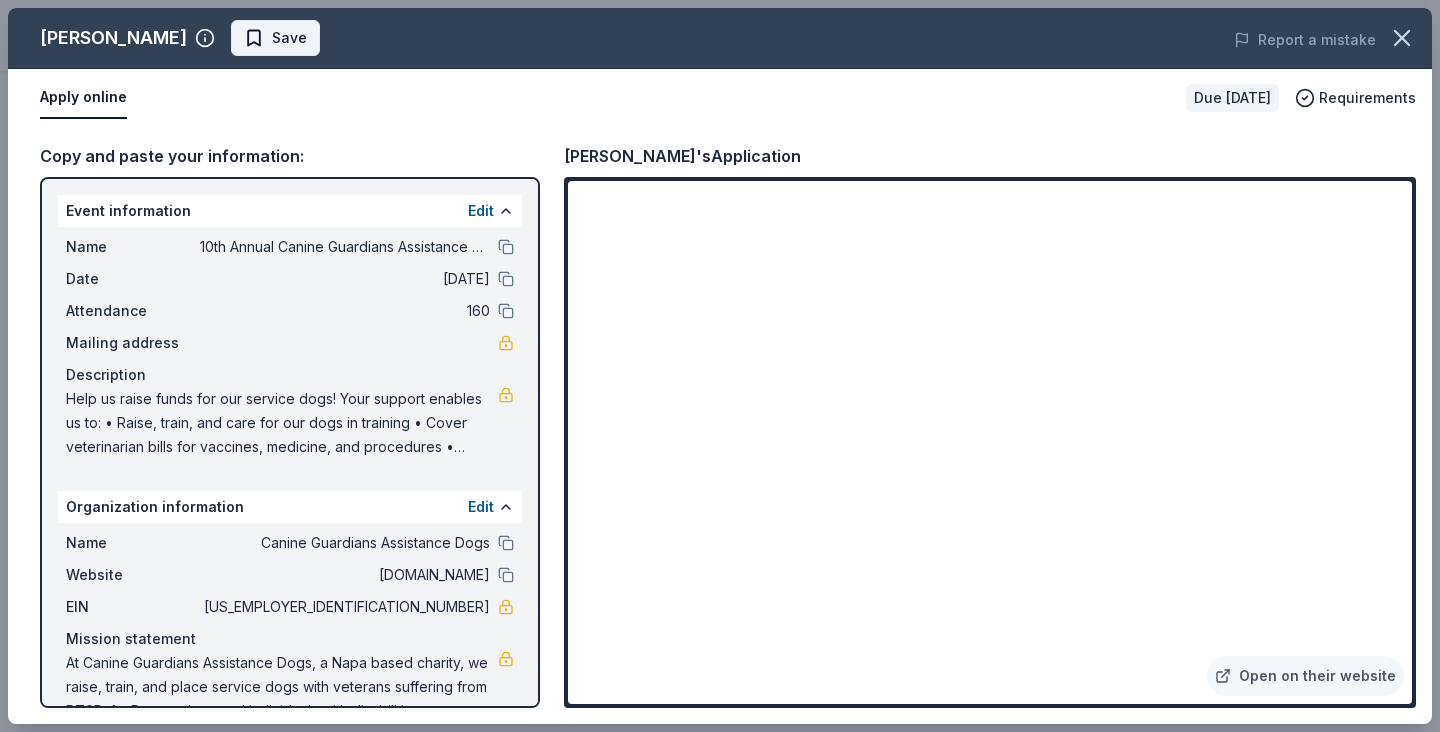 click on "Save" at bounding box center [275, 38] 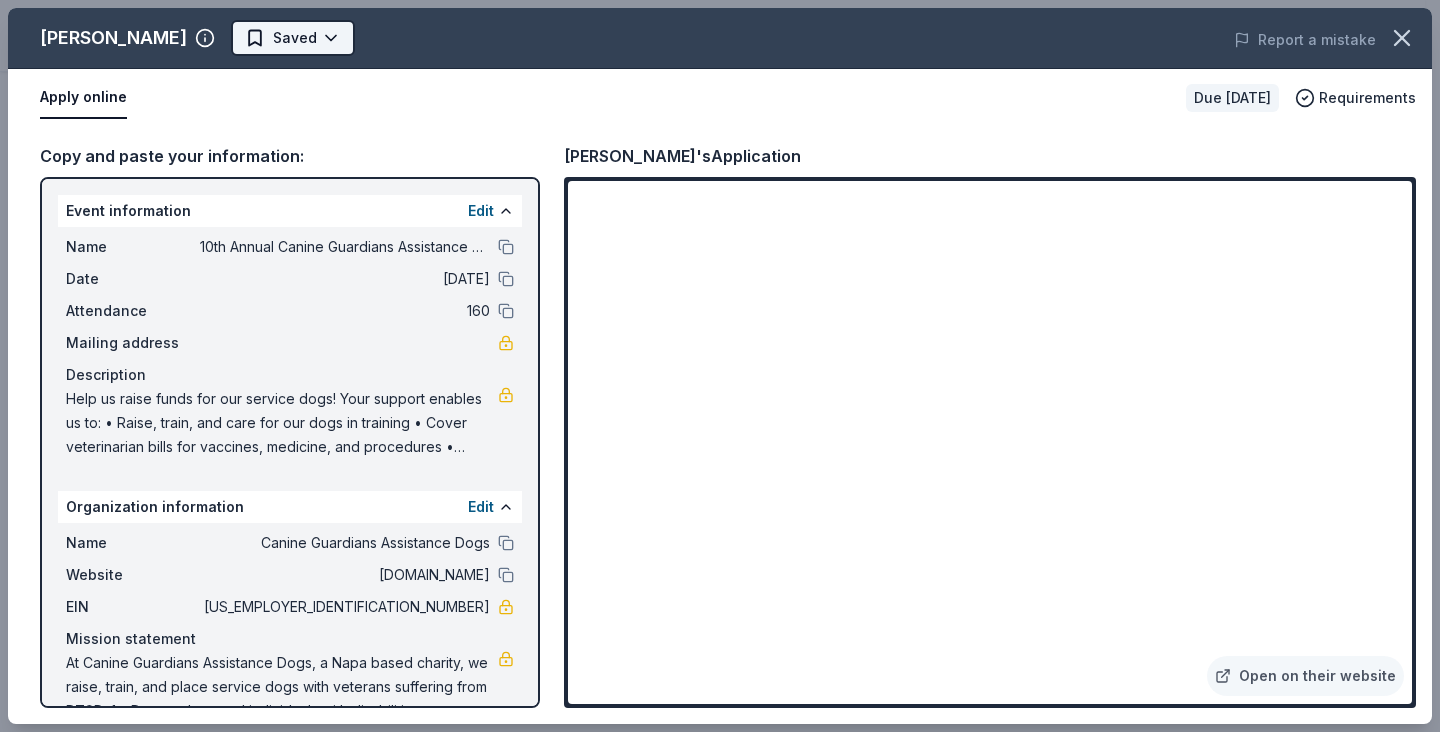 click on "10th Annual Canine Guardians Assistance Dogs Golf & Gala Earn Rewards Due in 37 days Share Concannon Vineyard 5.0 • 4  reviews approval rate donation value Share Donating in CA (San Francisco Bay Area) Concannon Vineyard is the second-largest winery in the Livermore Valley of California, producing around 30,000 cases annually. Since 1883, they have produced premier cabernet varieties originating from Bordeaux grapes.  What they donate Certificates for private tours and tastings Auction & raffle Donation is small & easy to send to guests Who they donate to  Preferred 501(c)(3) required Due in 37 days Apply Saved Application takes 10 min Usually responds in  over a month Updated  about 1 month  ago Report a mistake approval rate 20 % approved 30 % declined 50 % no response donation value (average) 20% 70% 0% 10% $xx - $xx $xx - $xx $xx - $xx $xx - $xx Upgrade to Pro to view approval rates and average donation values 5.0 • 4  reviews Soroptimist International of Santa Clara Silicon Valley July 2023 • • 4" at bounding box center [712, -34] 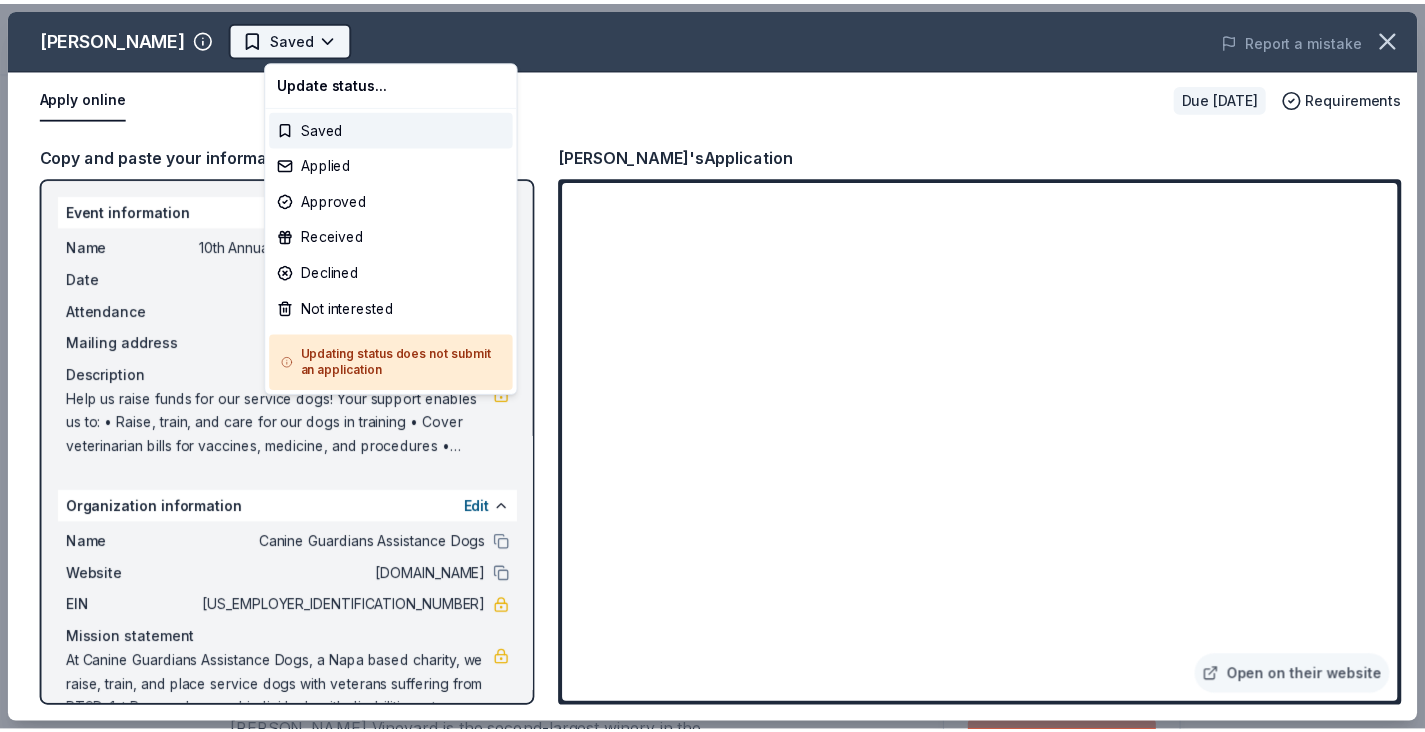 scroll, scrollTop: 0, scrollLeft: 0, axis: both 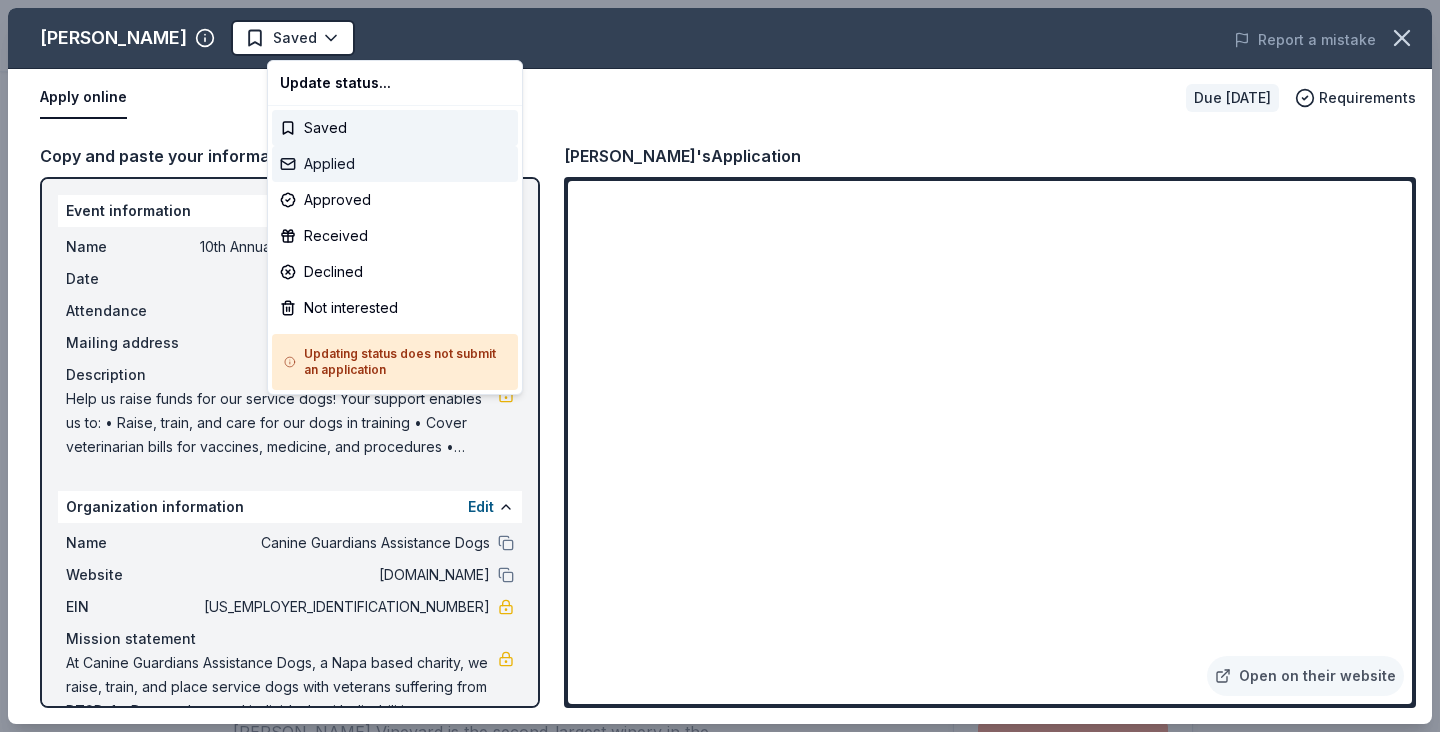 click on "Applied" at bounding box center (395, 164) 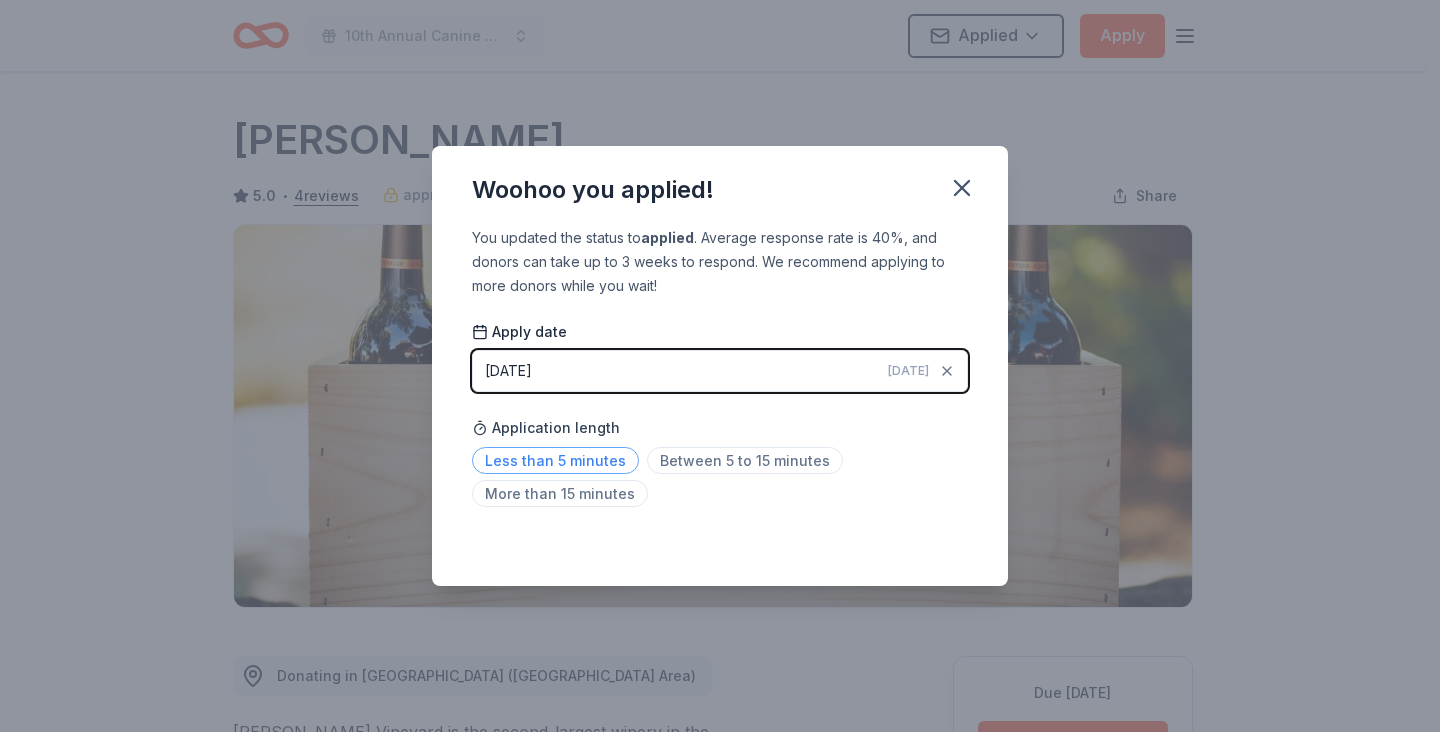 click on "Less than 5 minutes" at bounding box center (555, 460) 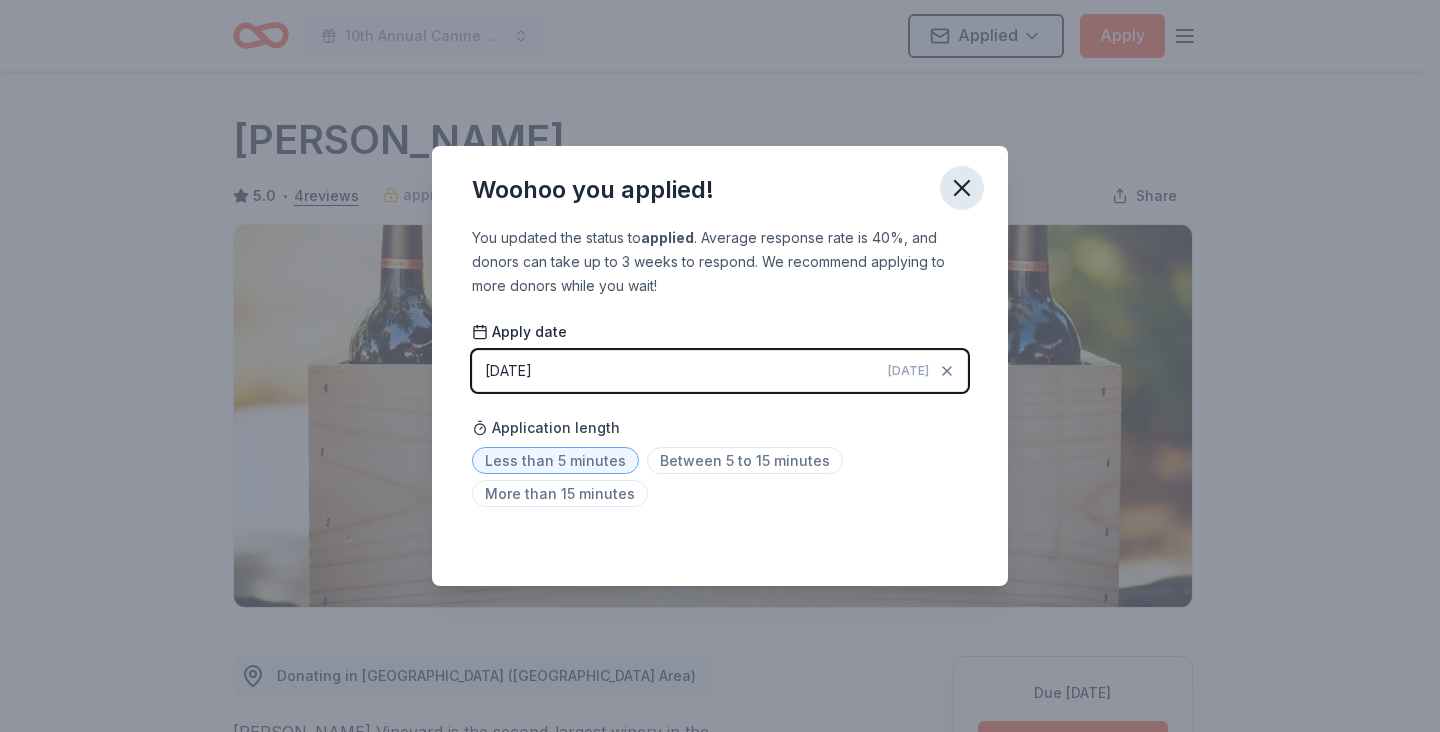 click 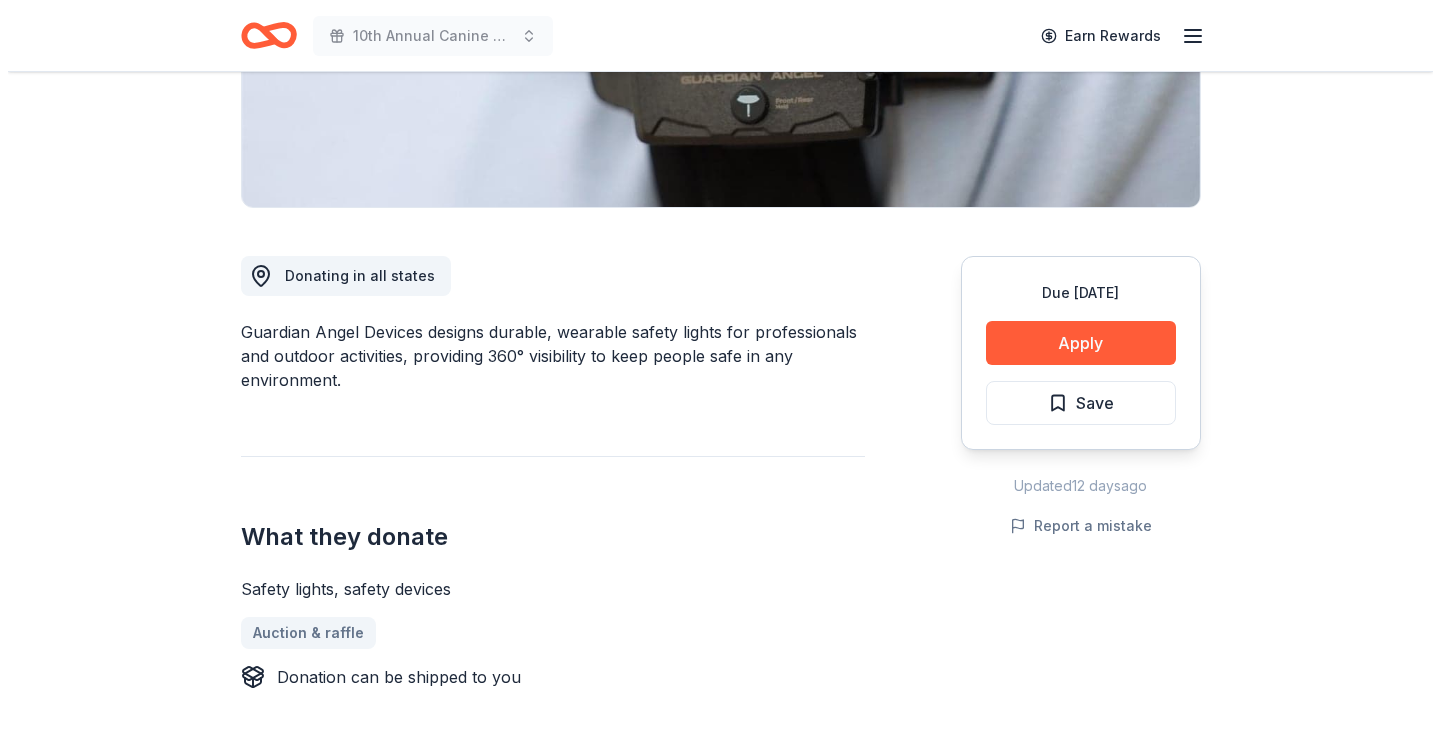 scroll, scrollTop: 700, scrollLeft: 0, axis: vertical 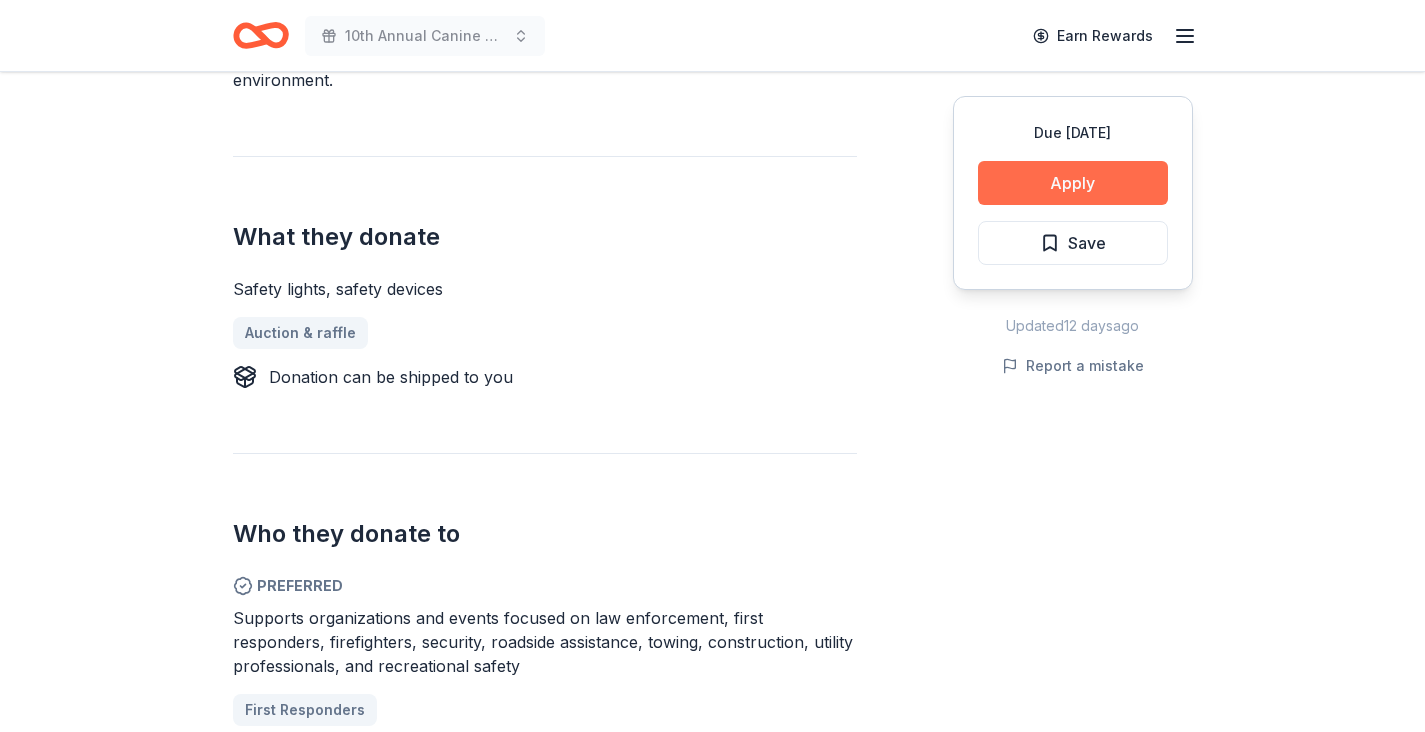 click on "Apply" at bounding box center (1073, 183) 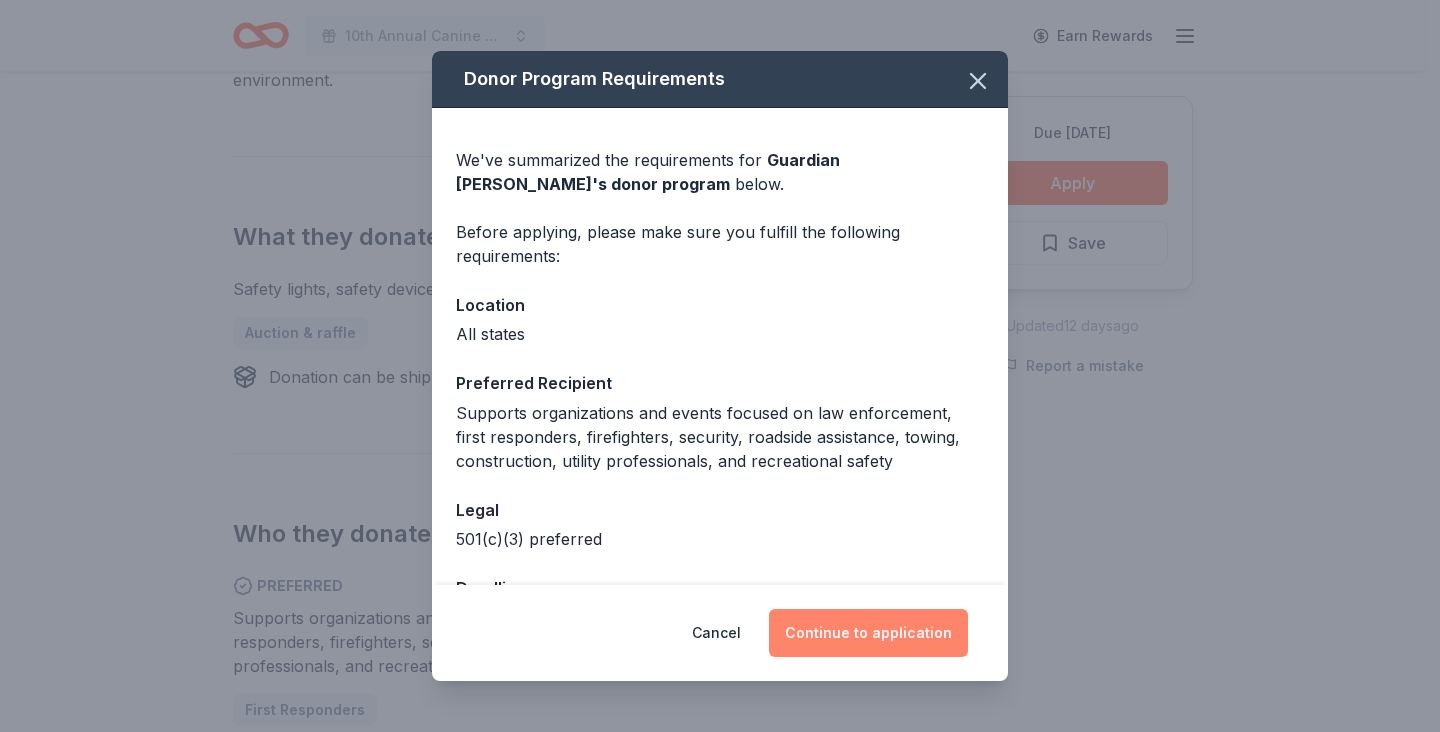 click on "Continue to application" at bounding box center [868, 633] 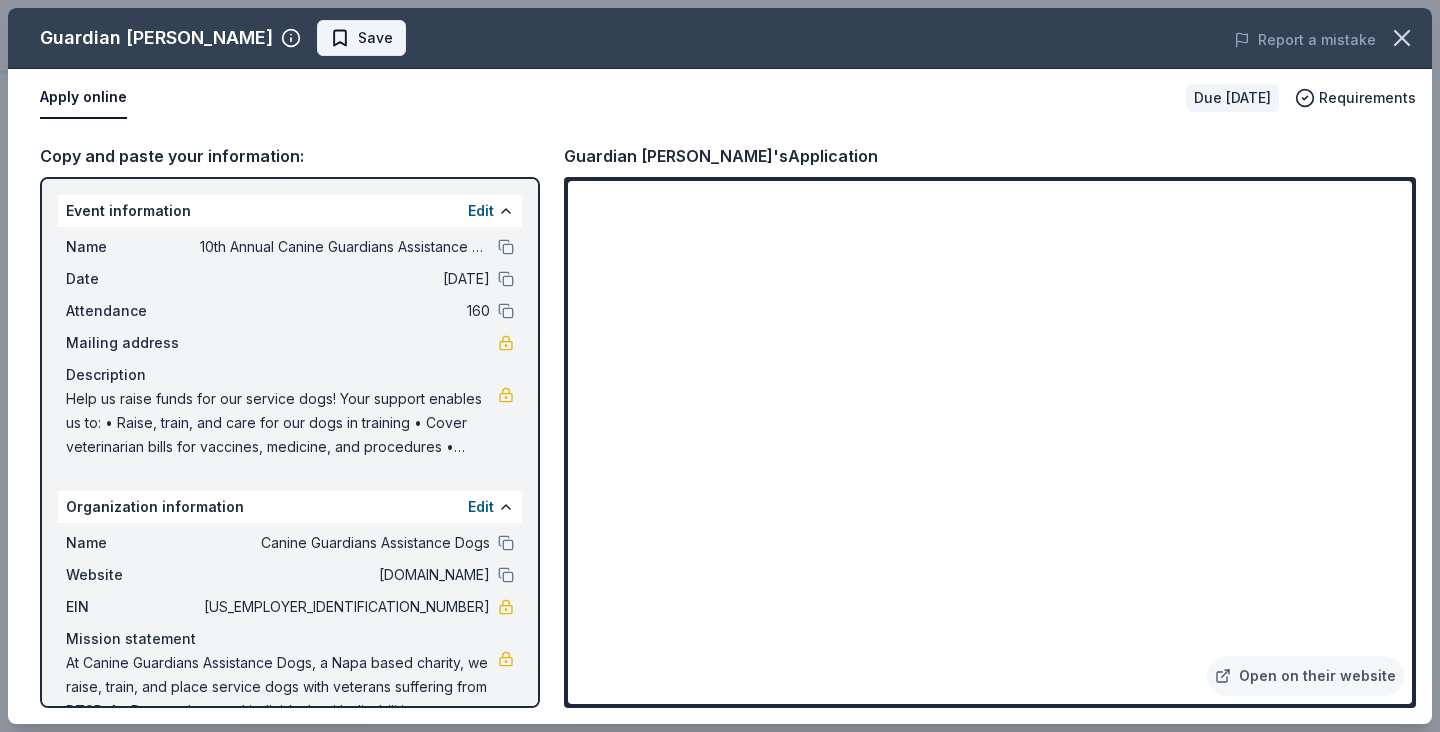 click on "Save" at bounding box center (375, 38) 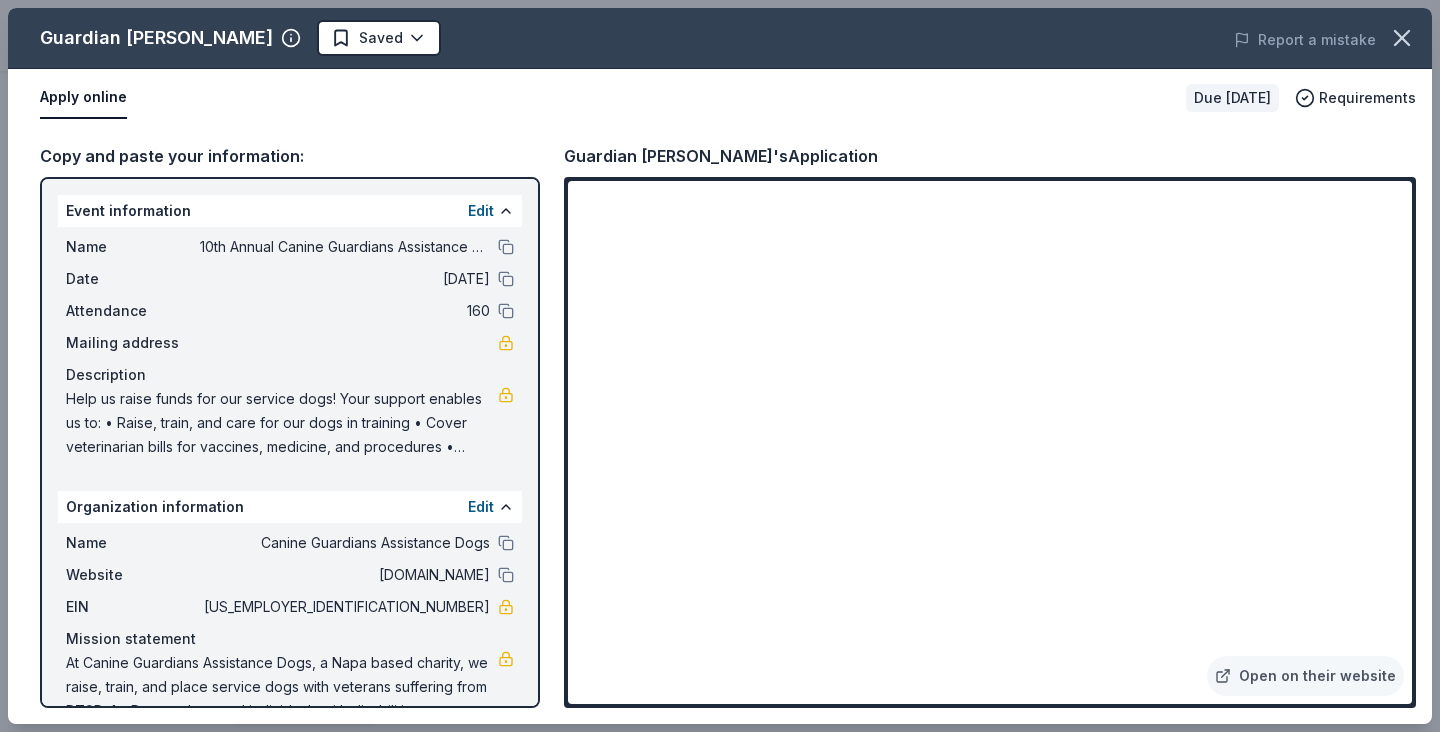 click on "10th Annual Canine Guardians Assistance Dogs Golf & Gala Earn Rewards Due [DATE] Share Guardian Angel Device New Share Donating in all states Guardian Angel Devices designs durable, wearable safety lights for professionals and outdoor activities, providing 360° visibility to keep people safe in any environment. What they donate Safety lights, safety devices Auction & raffle Donation can be shipped to you Who they donate to  Preferred Supports organizations and events focused on law enforcement, first responders, firefighters, security, roadside assistance, towing, construction, utility professionals, and recreational safety First Responders 501(c)(3) preferred Upgrade to Pro to view approval rates and average donation values Due [DATE] Apply Saved Updated  [DATE] Report a mistake New Be the first to review this company! Leave a review Similar donors Top rated 1   apply  last week 54 days left Online app Chipotle 4.9 Chipotle goods, gift card(s) Local 54 days left Online app New Local Online app" at bounding box center (712, -334) 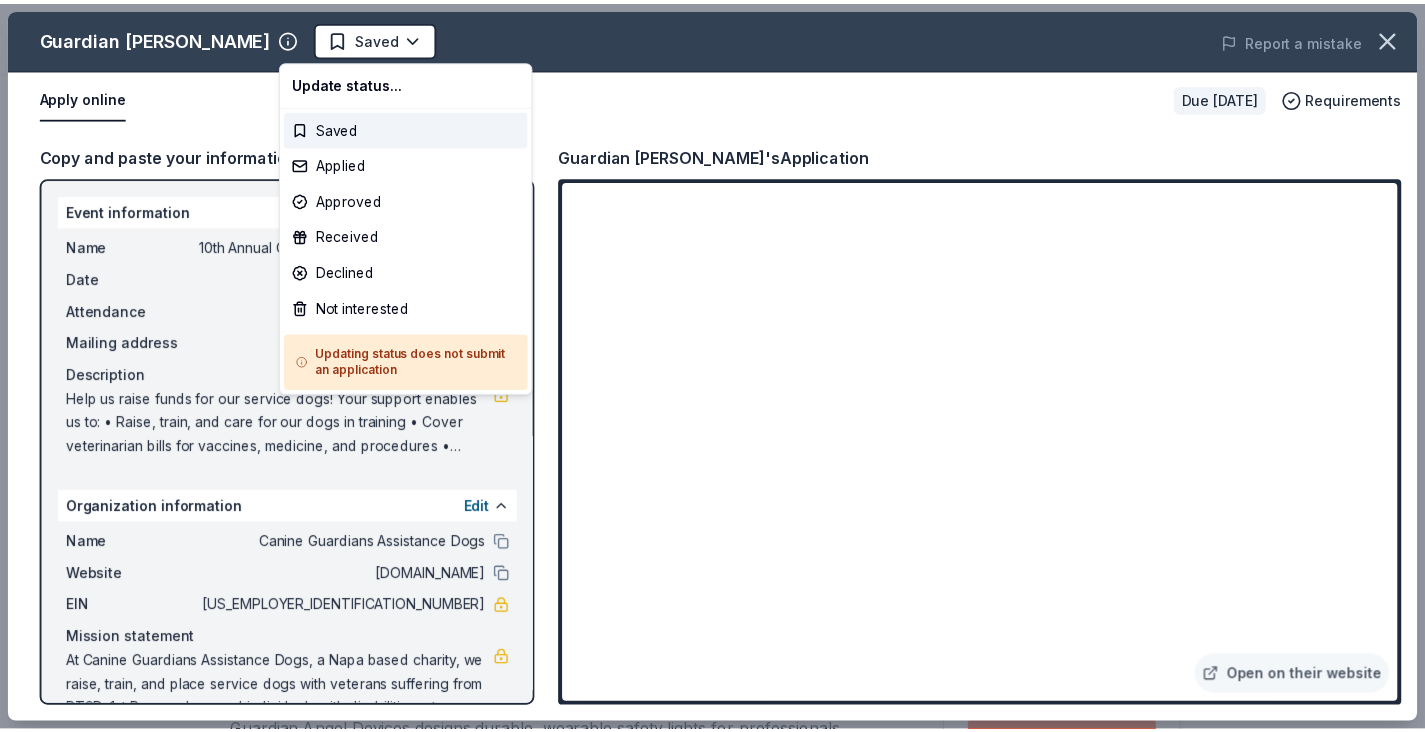 scroll, scrollTop: 0, scrollLeft: 0, axis: both 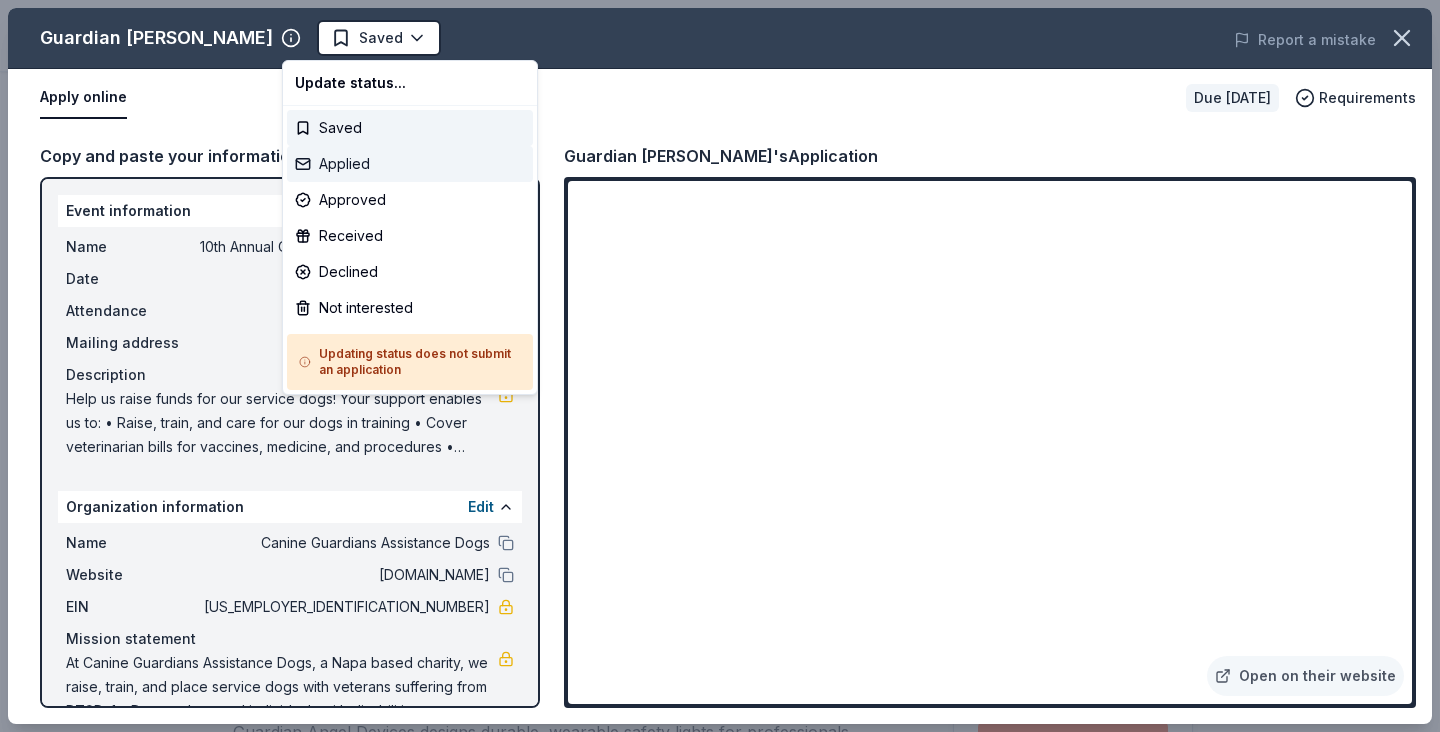 click on "Applied" at bounding box center [410, 164] 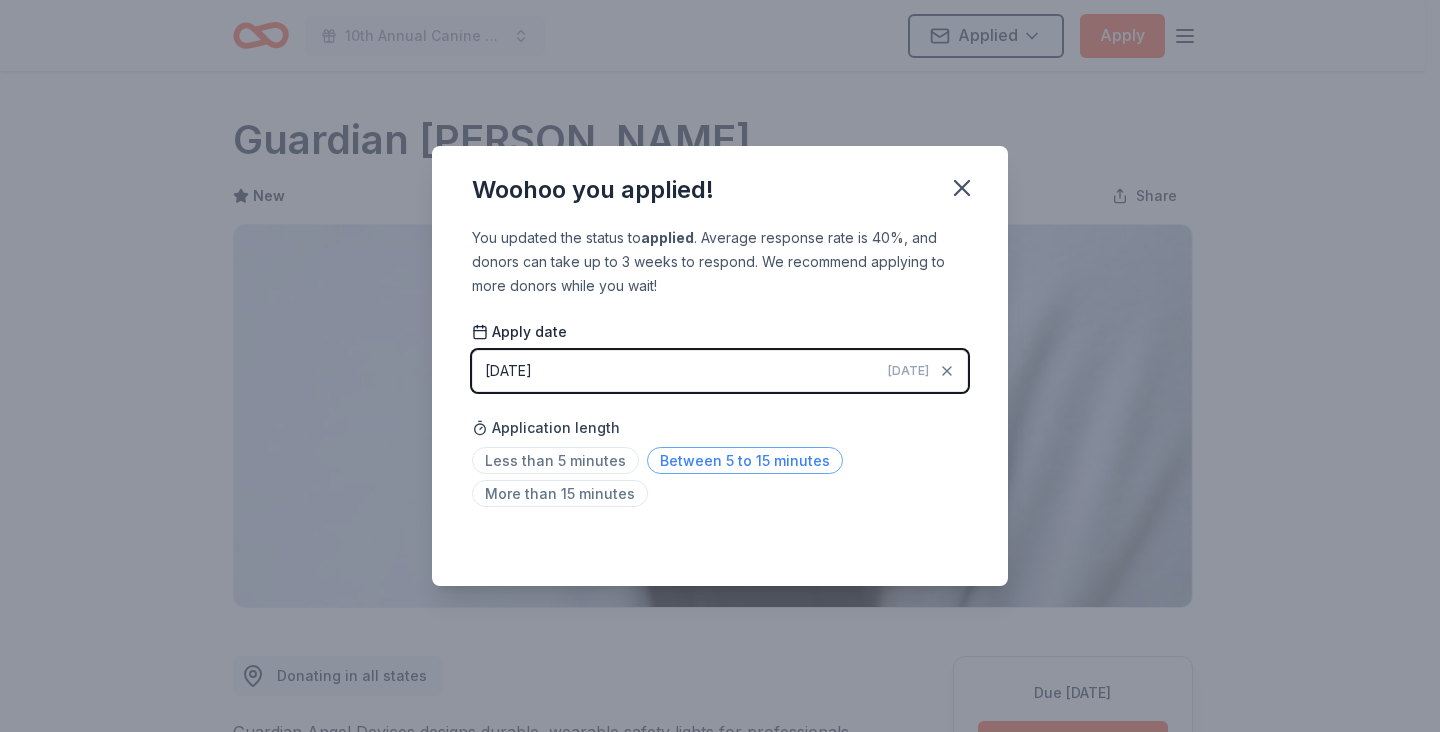 click on "Between 5 to 15 minutes" at bounding box center (745, 460) 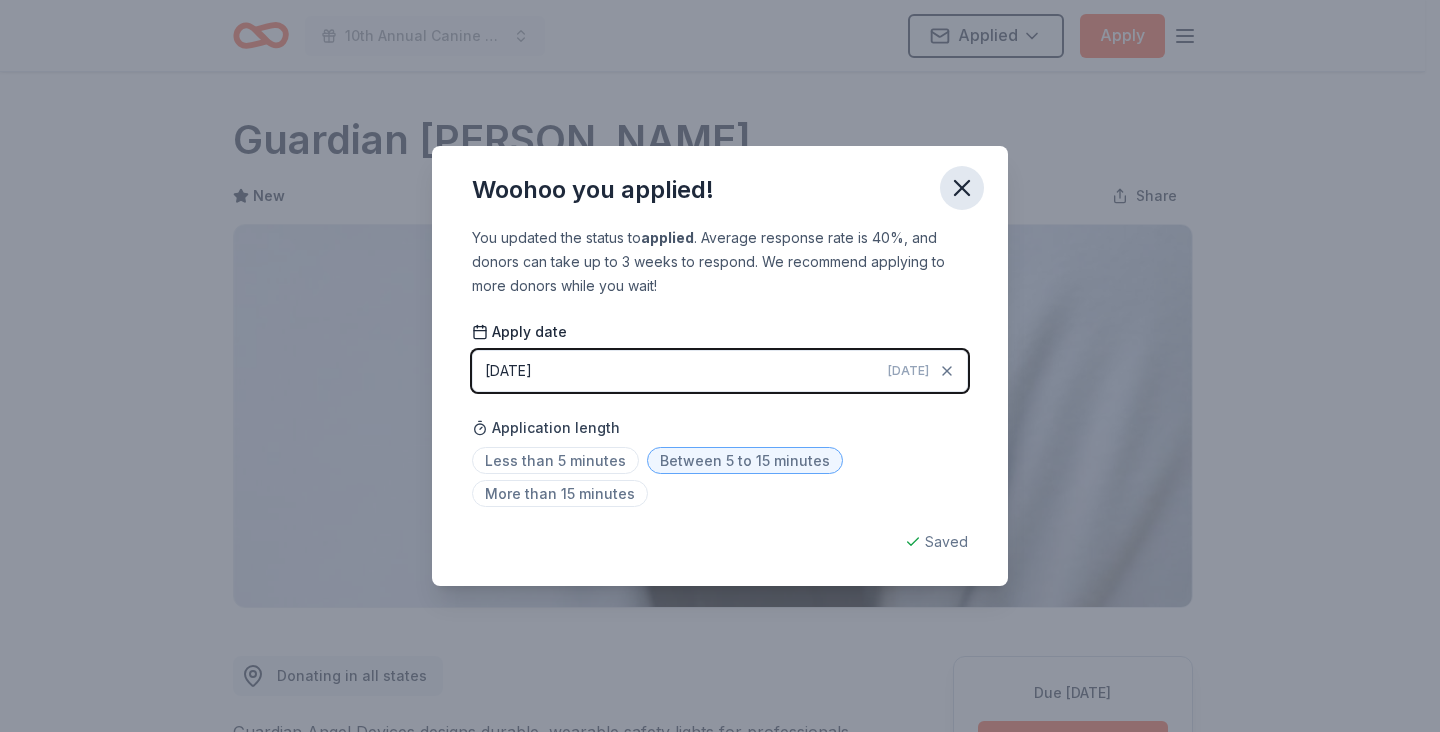 click 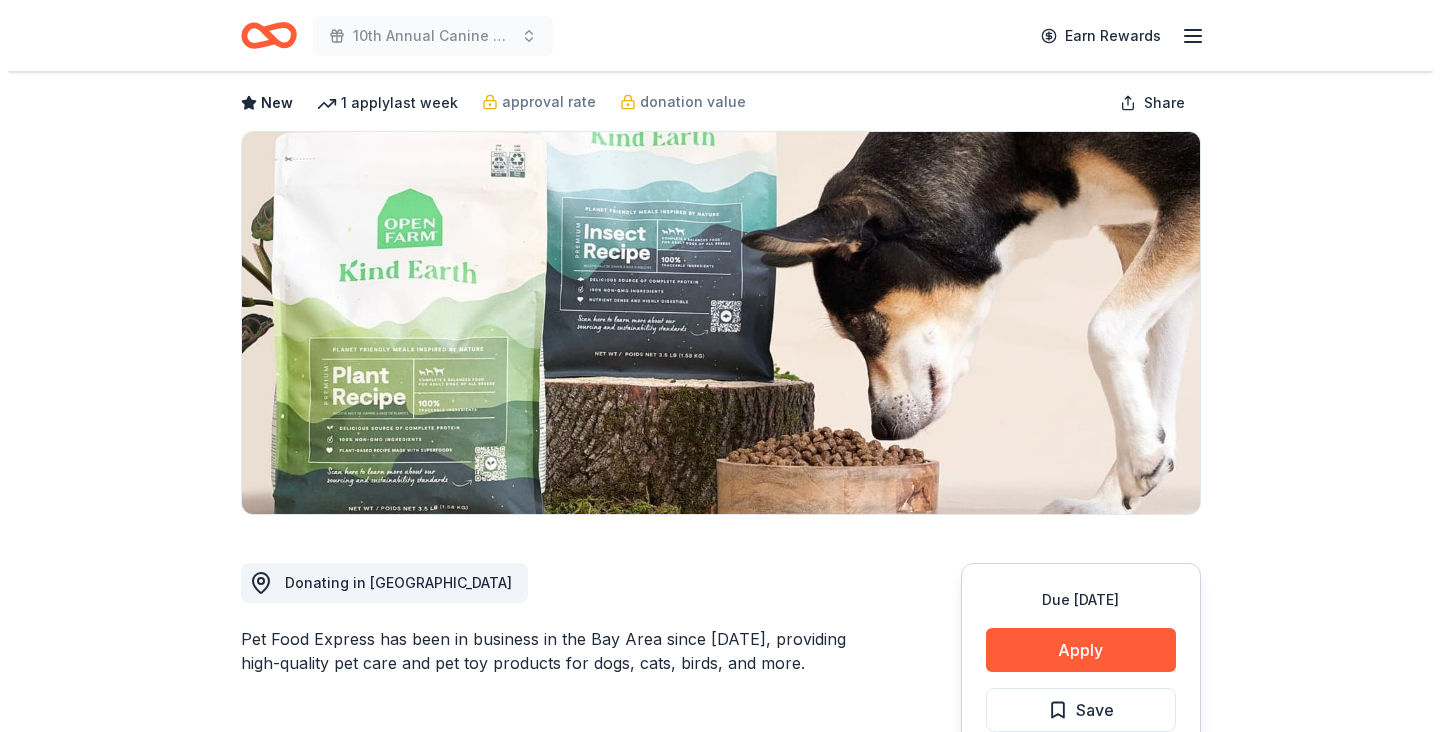 scroll, scrollTop: 200, scrollLeft: 0, axis: vertical 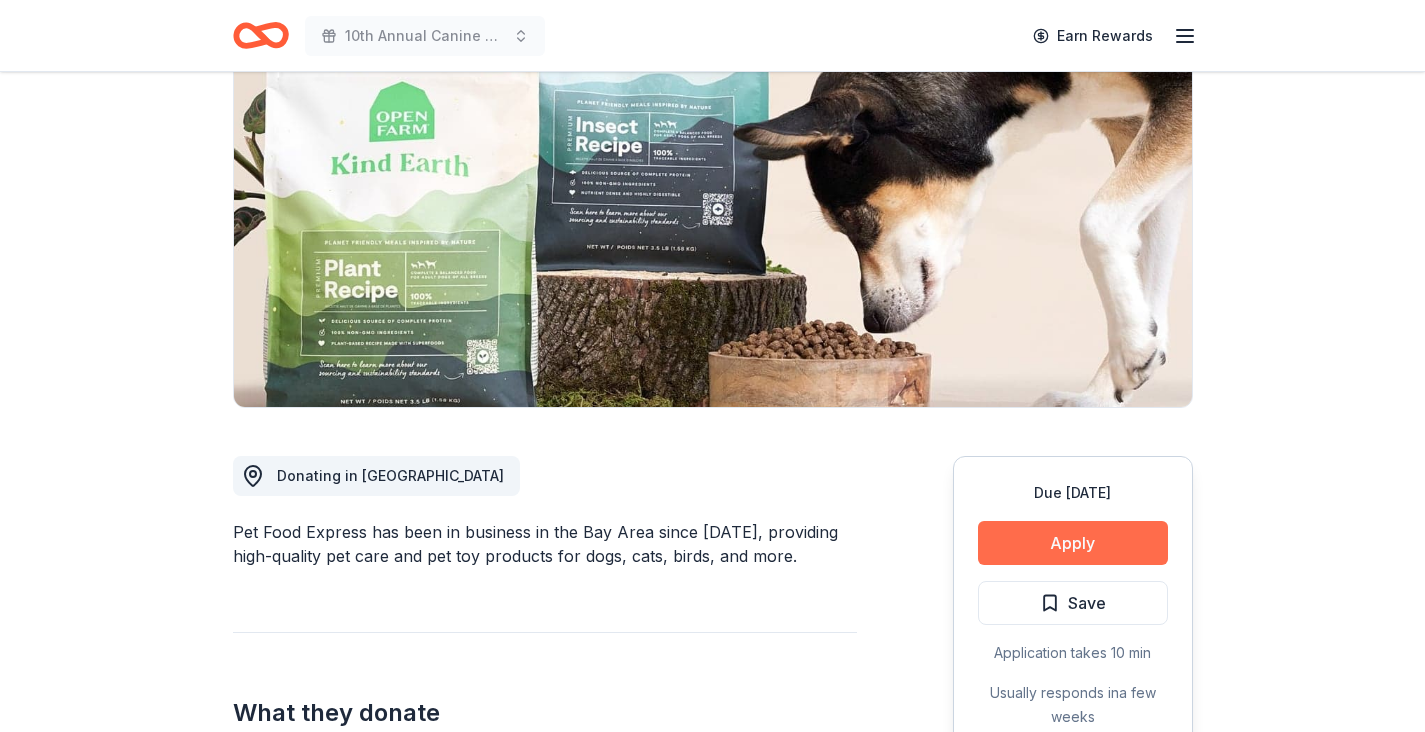 click on "Apply" at bounding box center [1073, 543] 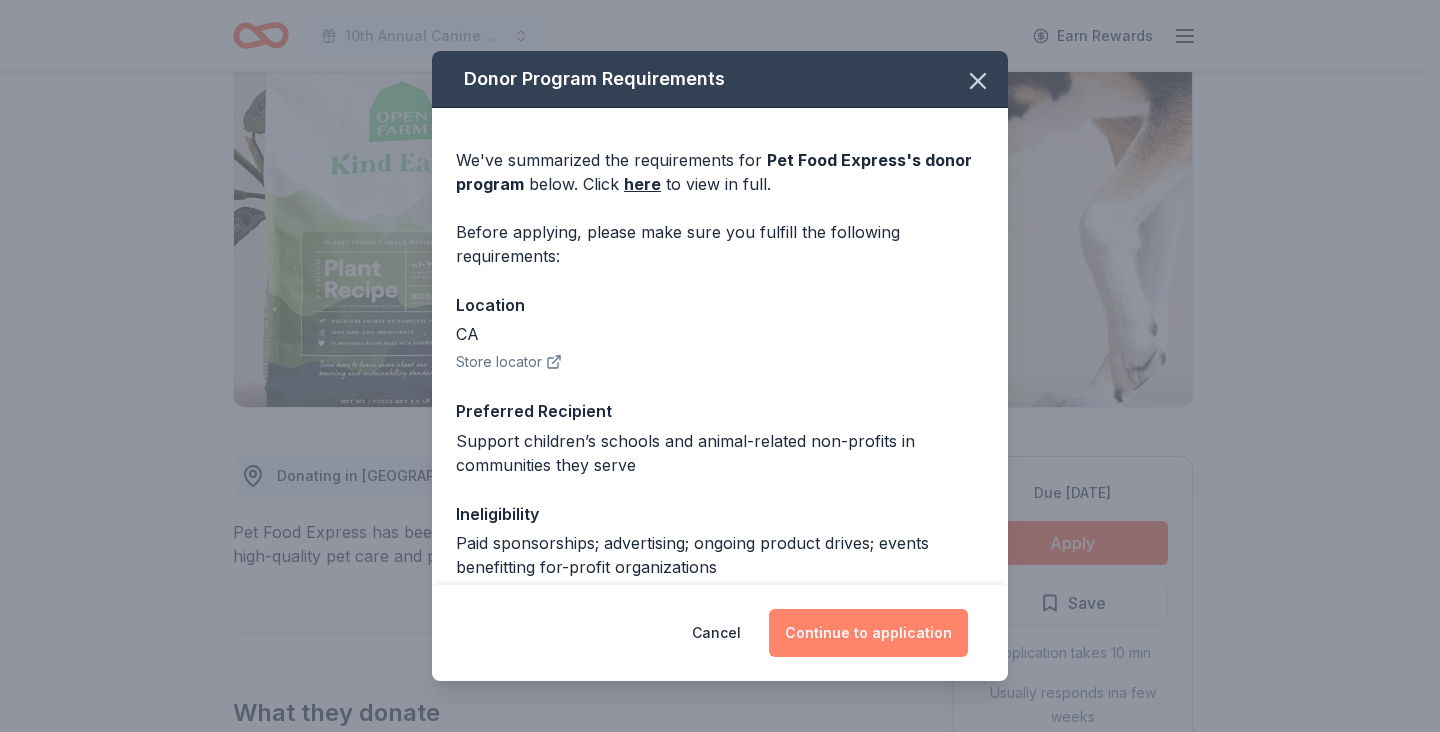 click on "Continue to application" at bounding box center [868, 633] 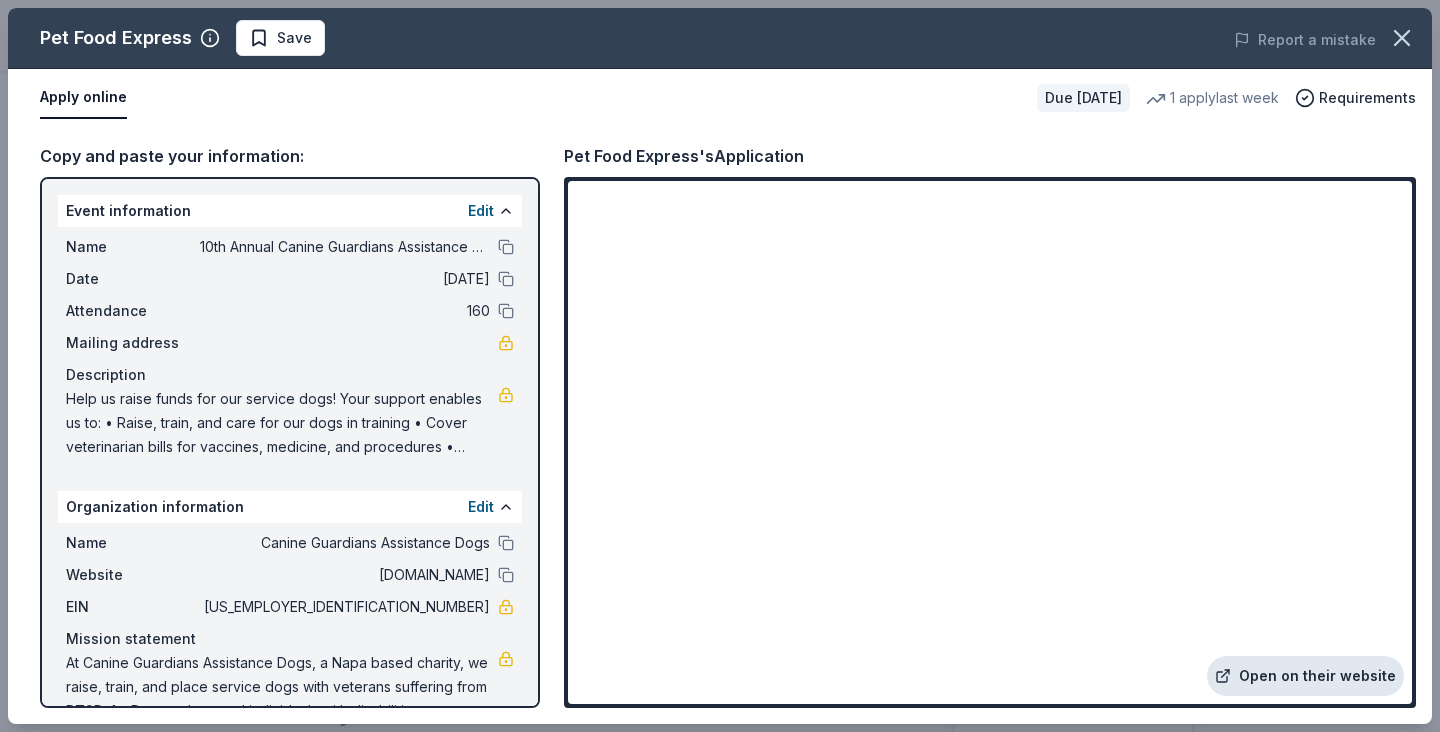 click on "Open on their website" at bounding box center (1305, 676) 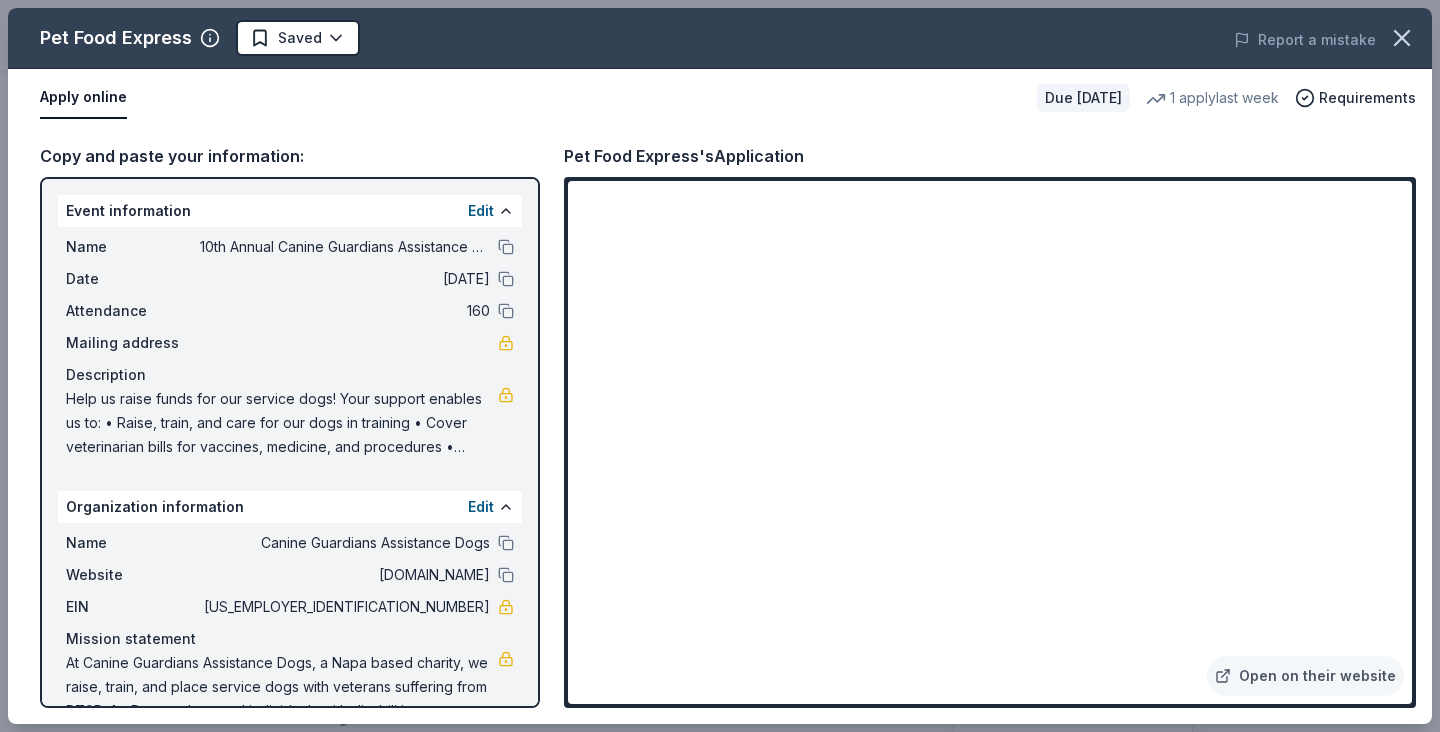 click on "10th Annual Canine Guardians Assistance Dogs Golf & Gala Earn Rewards Due in 22 days Share Pet Food Express New 1   apply  last week approval rate donation value Share Donating in CA Pet Food Express has been in business in the Bay Area since 1986, providing high-quality pet care and pet toy products for dogs, cats, birds, and more.   What they donate Gift card(s) Auction & raffle Donation can be shipped to you Donation is small & easy to send to guests Who they donate to  Preferred Support children’s schools and animal-related non-profits in communities they serve Animals Children Education 501(c)(3) preferred  Ineligible Paid sponsorships; advertising; ongoing product drives; events benefitting for-profit organizations For profit Due in 22 days Apply Saved Application takes 10 min Usually responds in  a few weeks Updated  about 1 month  ago Report a mistake approval rate 20 % approved 30 % declined 50 % no response donation value (average) 20% 70% 0% 10% $xx - $xx $xx - $xx $xx - $xx $xx - $xx New 1   New" at bounding box center [720, 166] 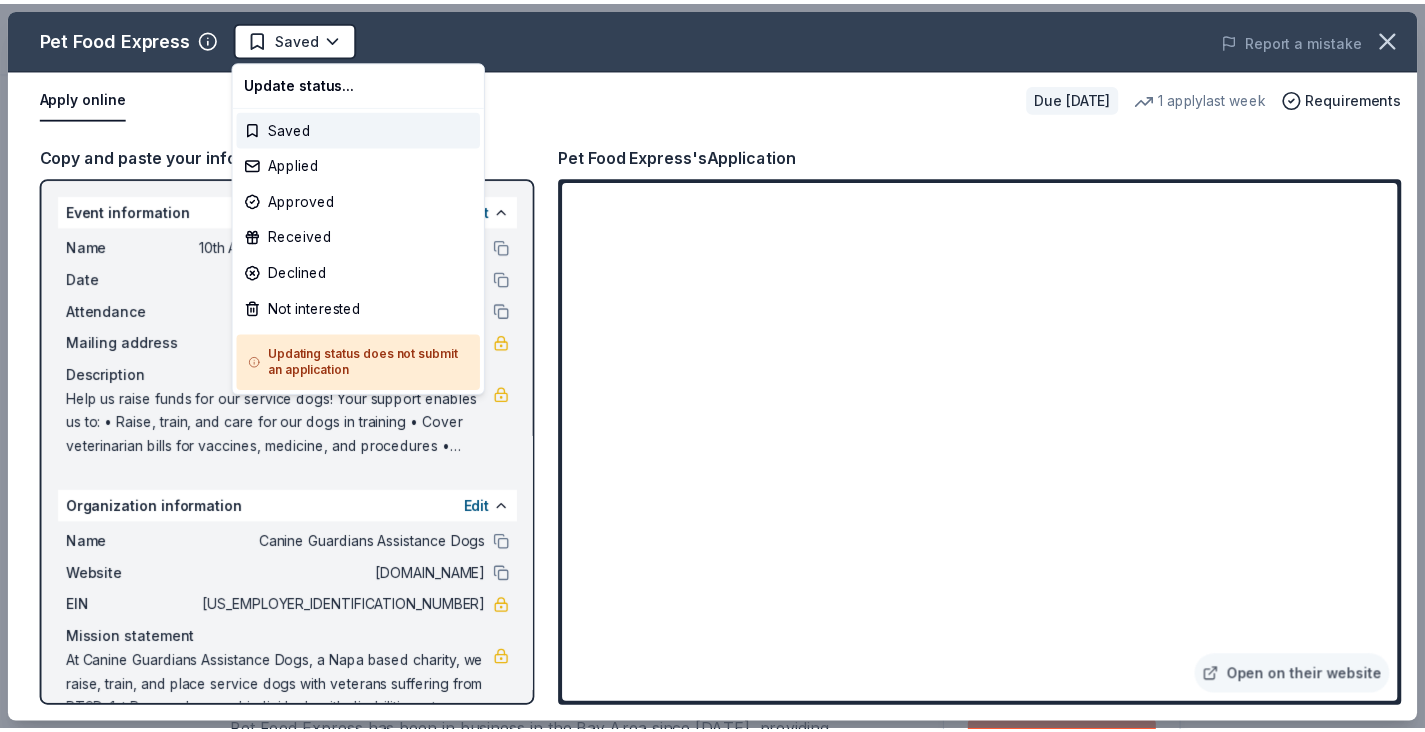 scroll, scrollTop: 0, scrollLeft: 0, axis: both 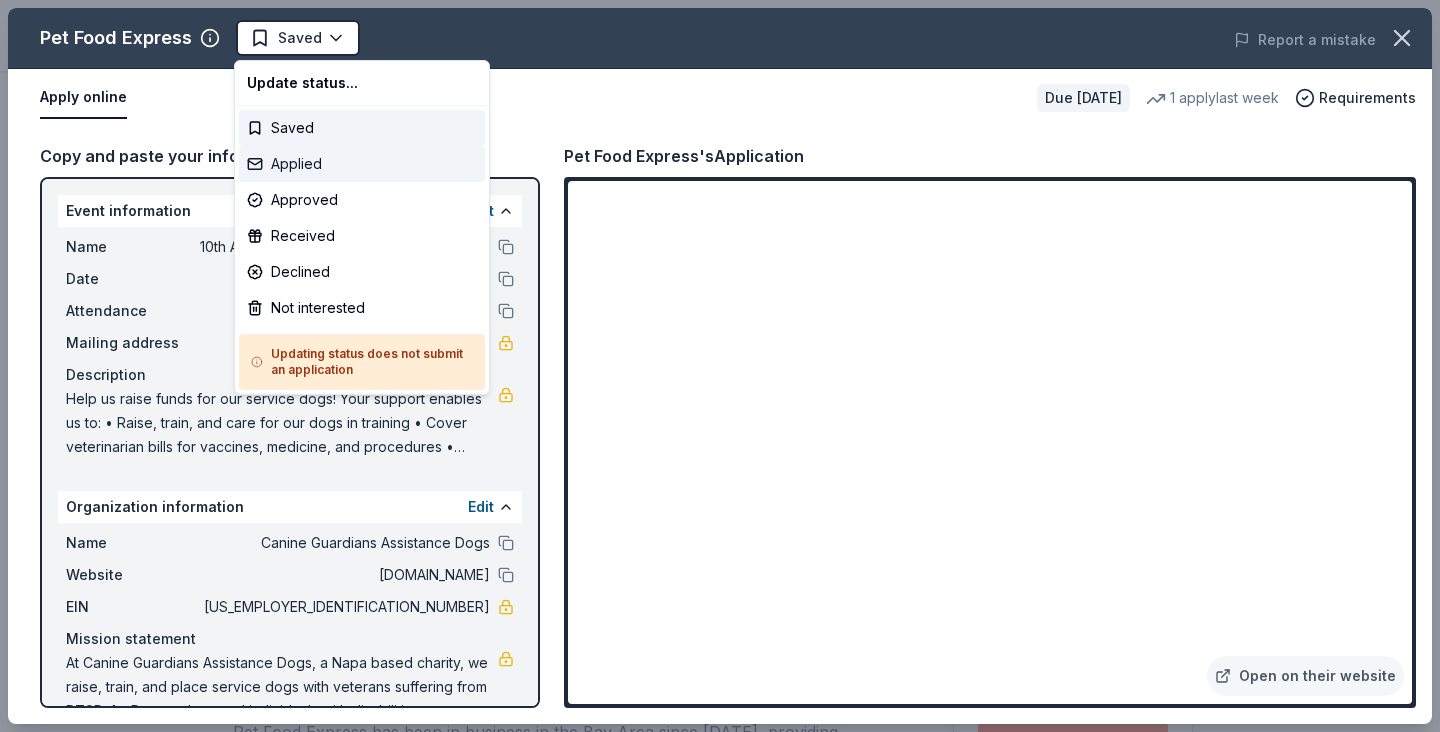 click on "Applied" at bounding box center [362, 164] 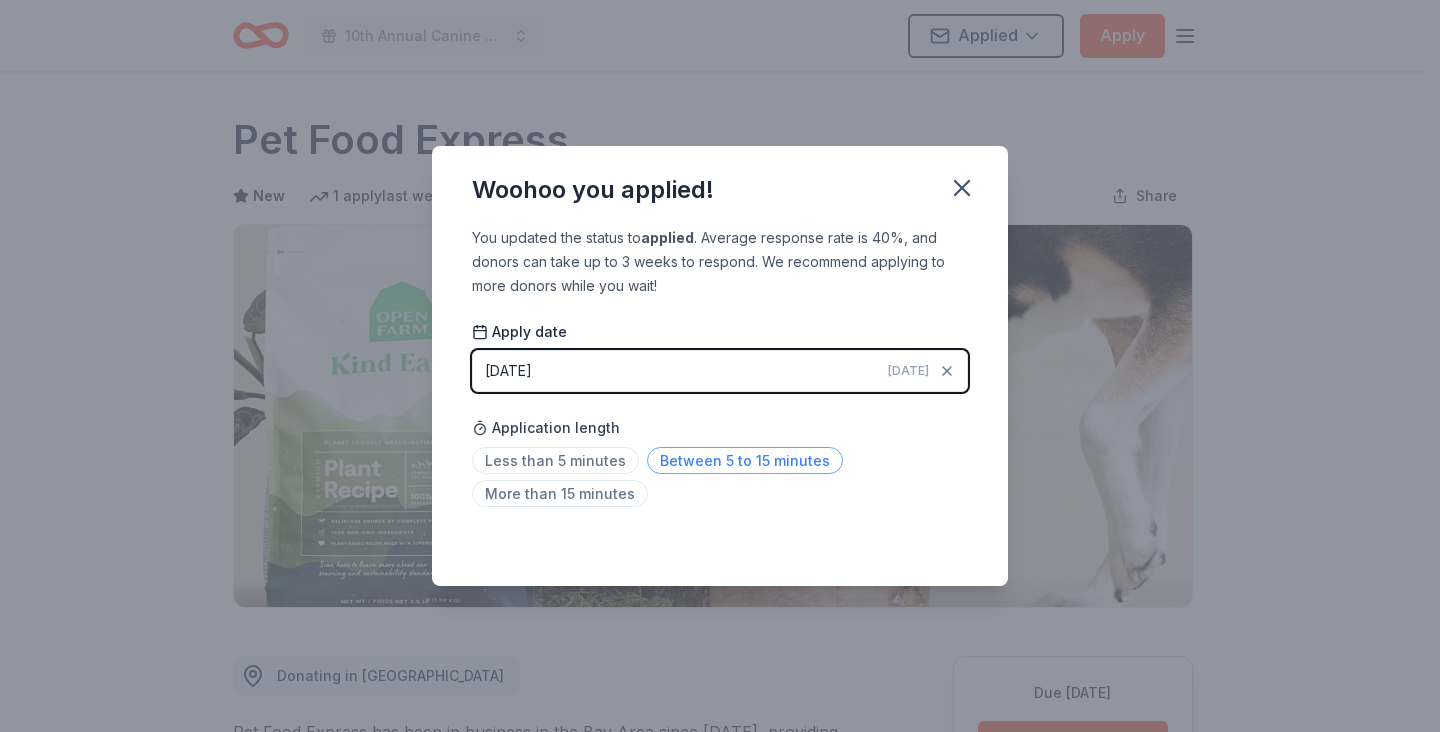click on "Between 5 to 15 minutes" at bounding box center (745, 460) 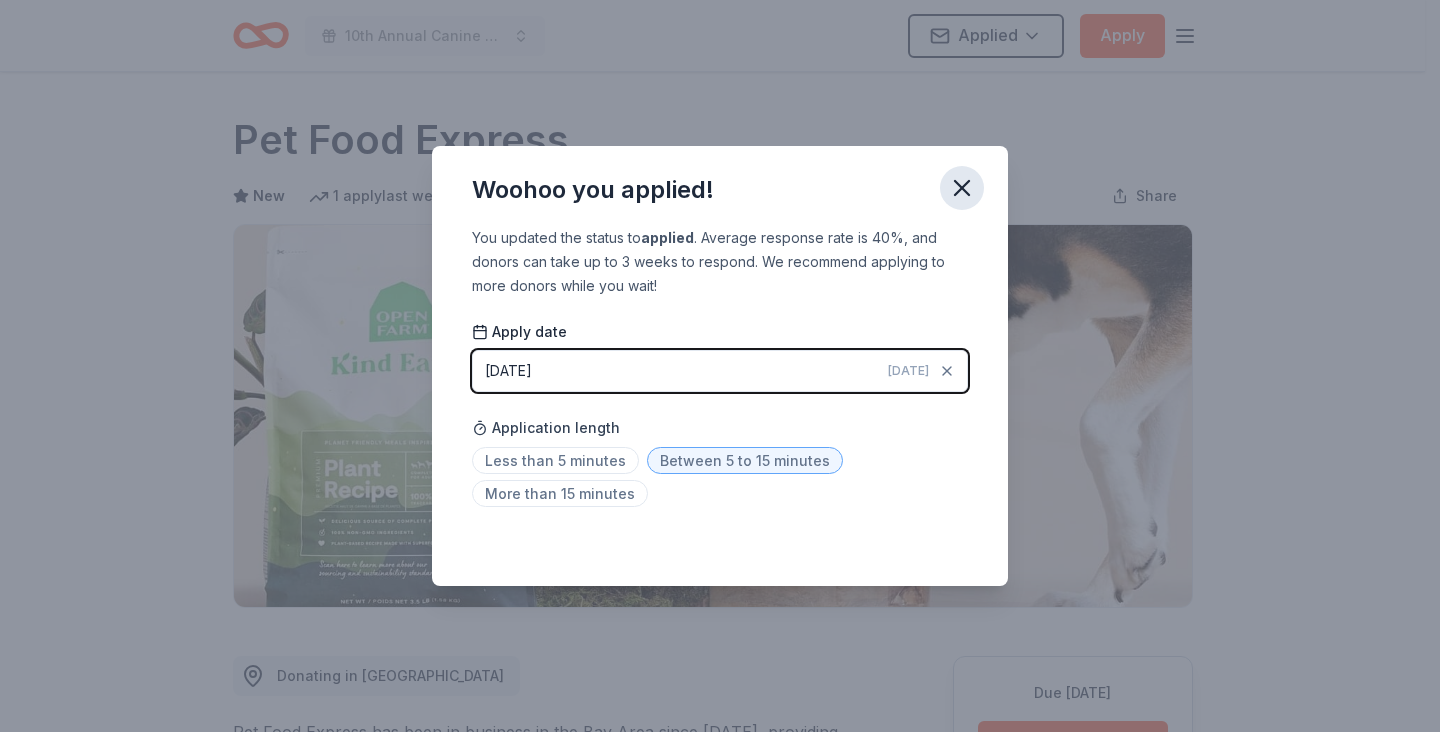 click 